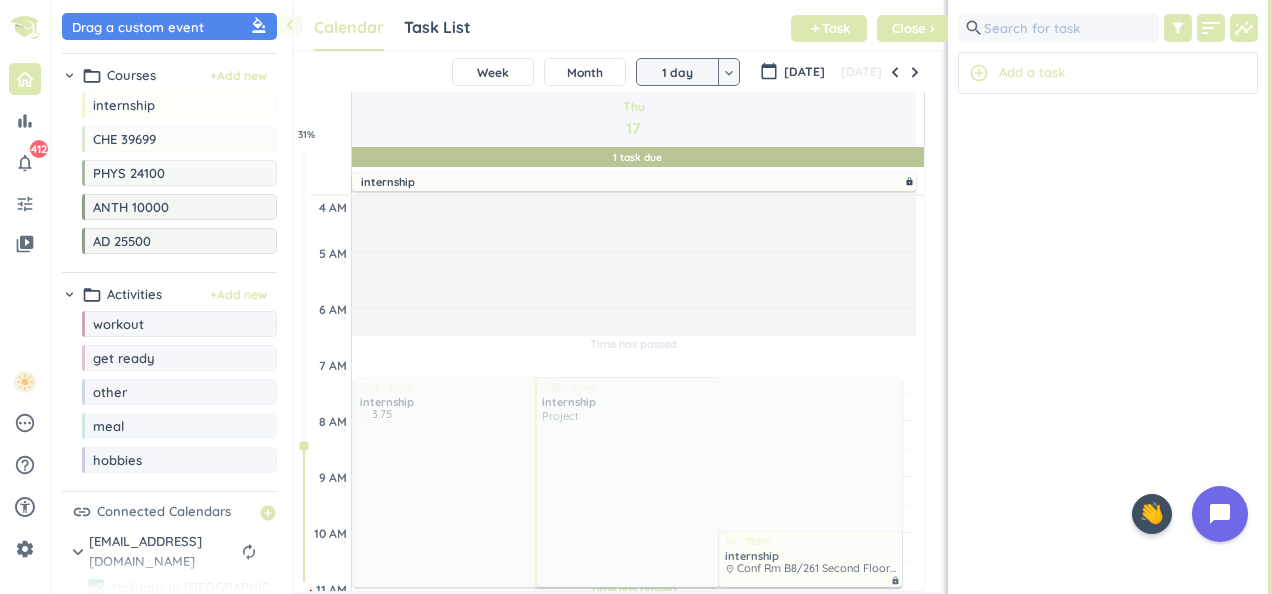 scroll, scrollTop: 0, scrollLeft: 0, axis: both 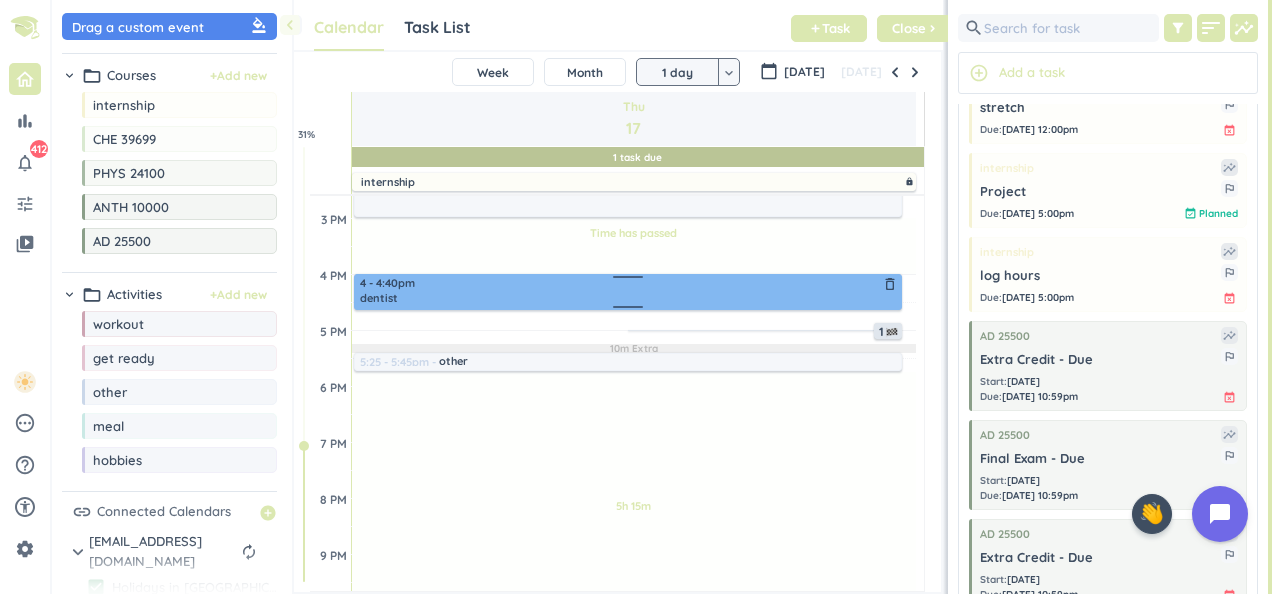 drag, startPoint x: 619, startPoint y: 338, endPoint x: 660, endPoint y: 302, distance: 54.56189 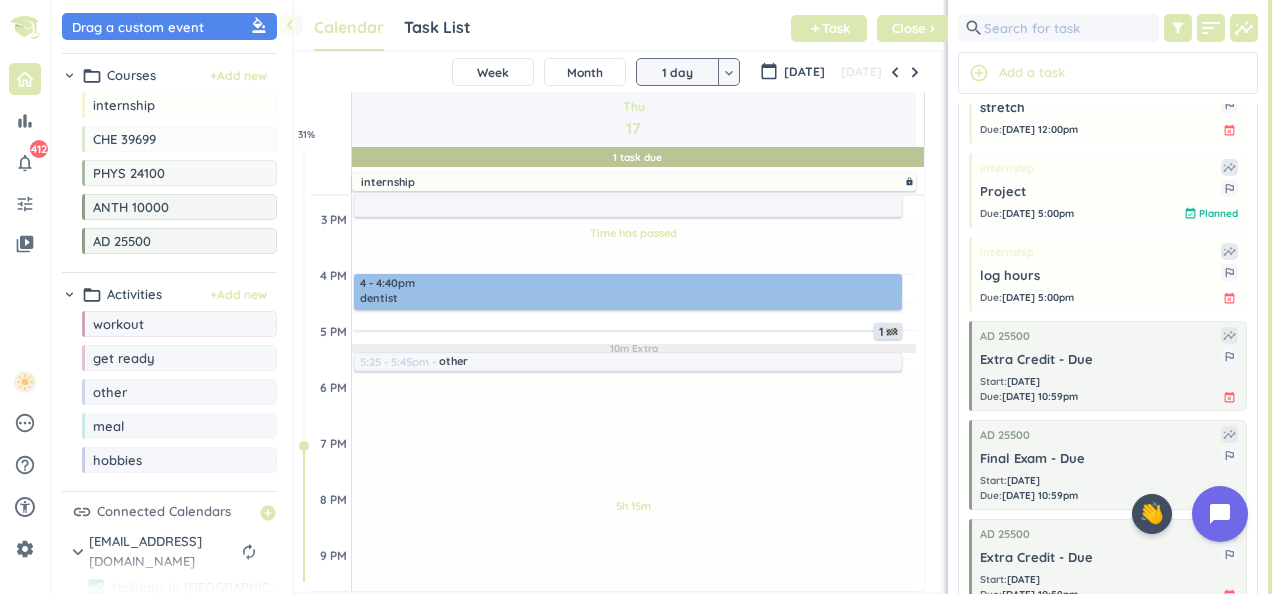 scroll, scrollTop: 531, scrollLeft: 0, axis: vertical 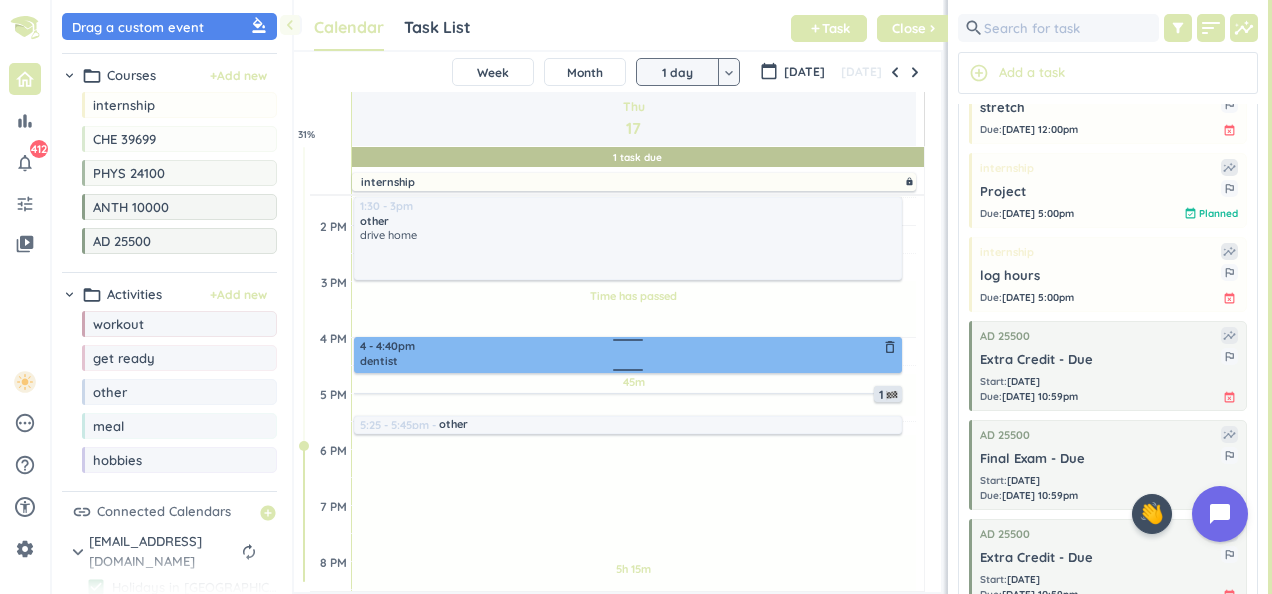 click on "4 - 4:40pm dentist delete_outline" at bounding box center [628, 355] 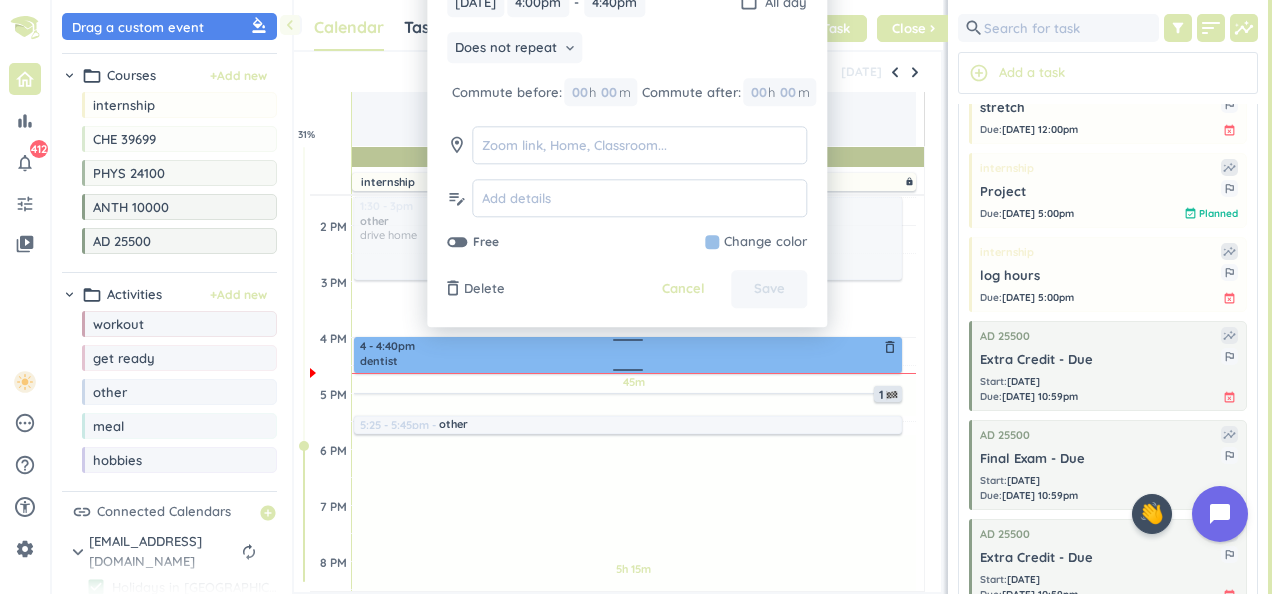 click on "4 - 4:40pm dentist delete_outline" at bounding box center (628, 355) 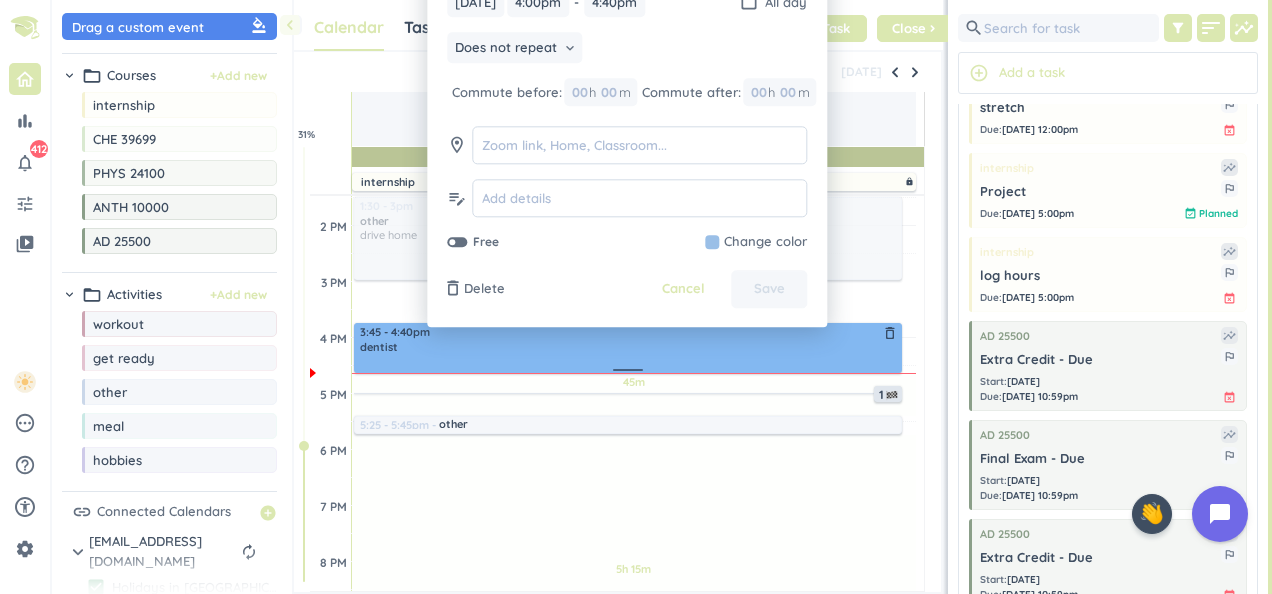 drag, startPoint x: 624, startPoint y: 338, endPoint x: 646, endPoint y: 326, distance: 25.059929 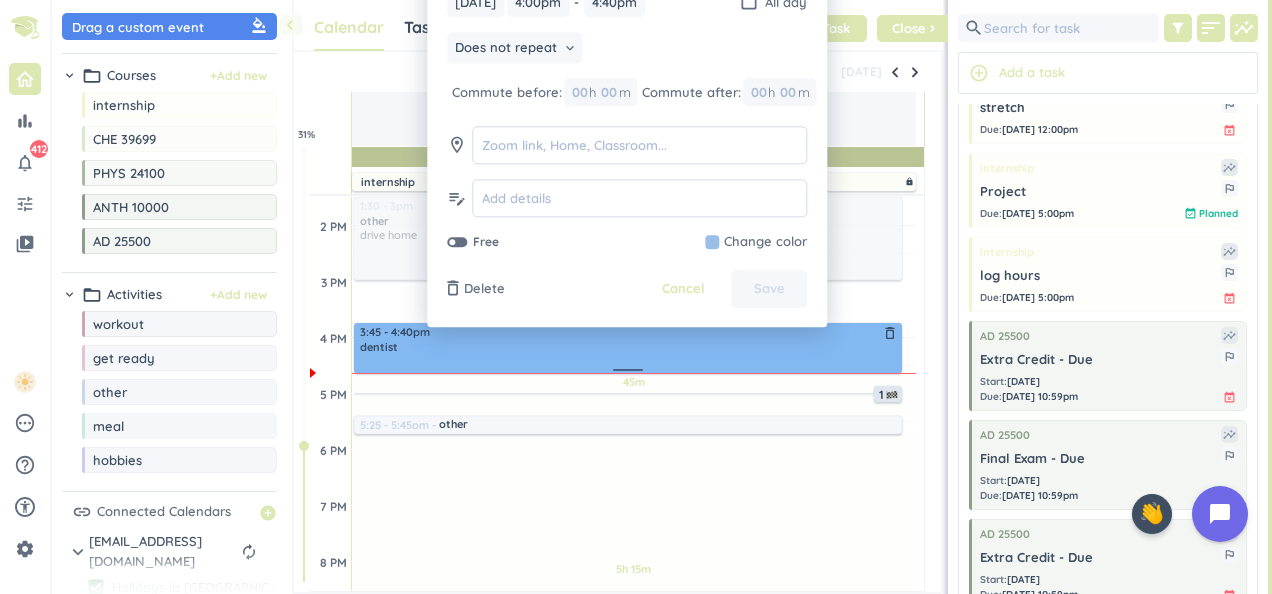 click on "Time has passed Past due Plan Time has passed Past due Plan Time has passed Past due Plan Time has passed Past due Plan 45m Past due Plan 5h 15m Past due Plan Adjust Awake Time Adjust Awake Time 7:15 - 11am internship delete_outline place 3.75 7:15 - 11am internship Project more_vert 10 - 11am internship place Conf Rm B8/261 Second Floor (16) - Microsoft Teams Room lock 11:30am - 12:30pm internship [GEOGRAPHIC_DATA] 1:30 - 3pm other delete_outline drive home 4 - 4:40pm dentist delete_outline 1  5:25 - 5:45pm other delete_outline derm. appt. 3:45 - 4:40pm dentist delete_outline" at bounding box center [634, 337] 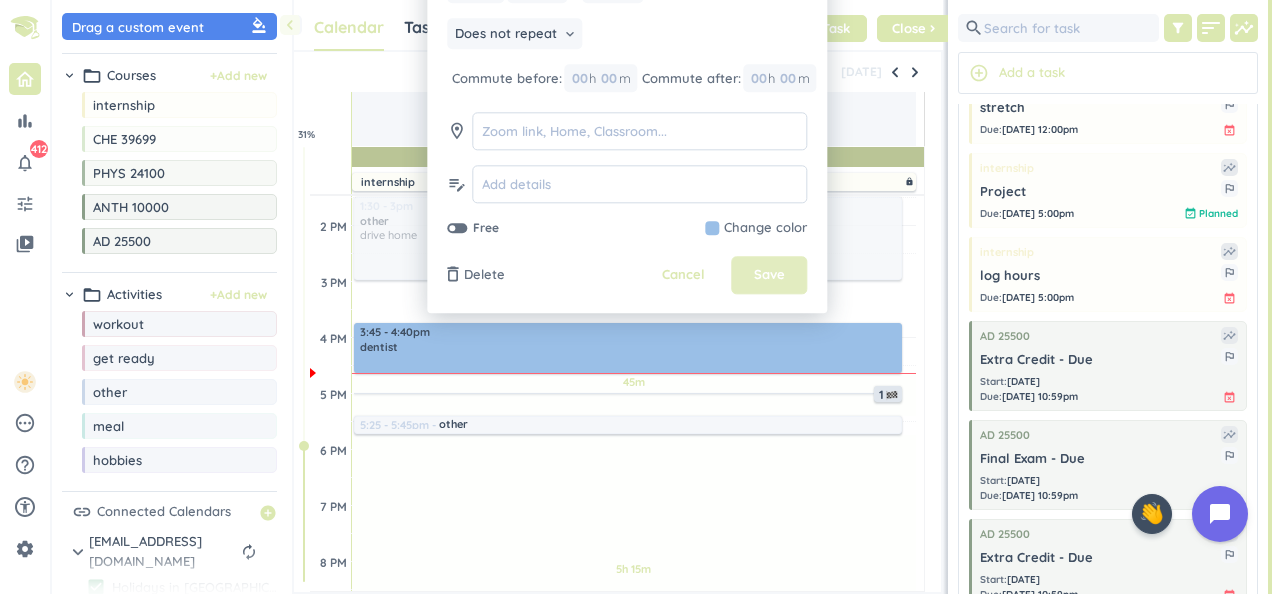 click on "Save" at bounding box center [769, 276] 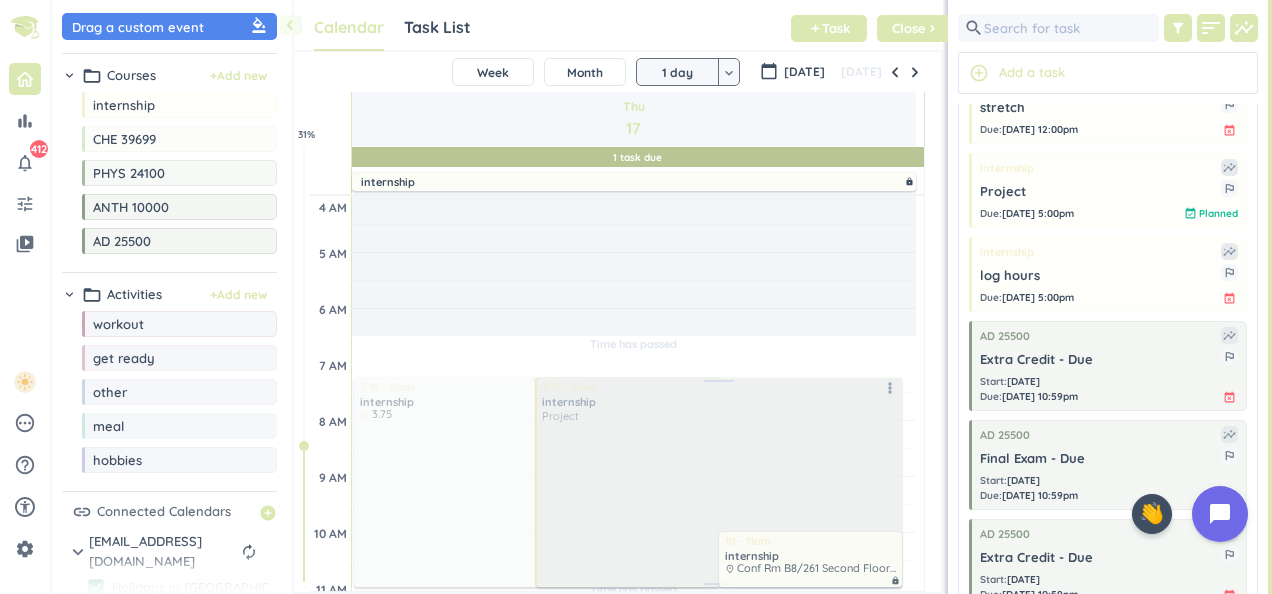 scroll, scrollTop: 1, scrollLeft: 0, axis: vertical 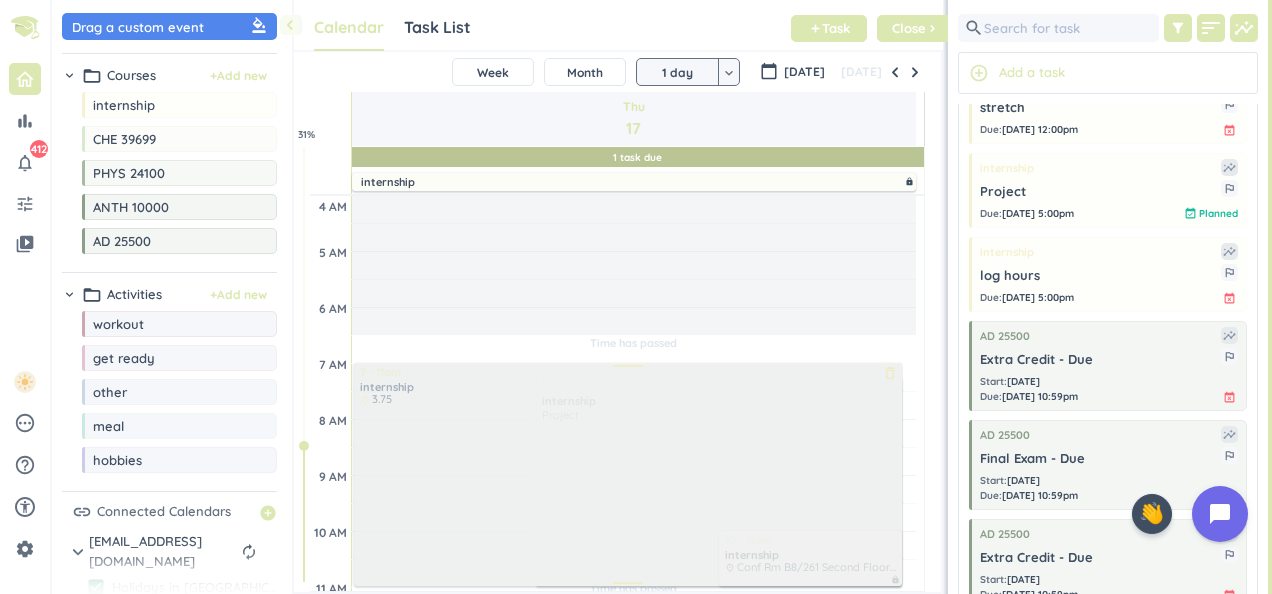 drag, startPoint x: 502, startPoint y: 382, endPoint x: 527, endPoint y: 367, distance: 29.15476 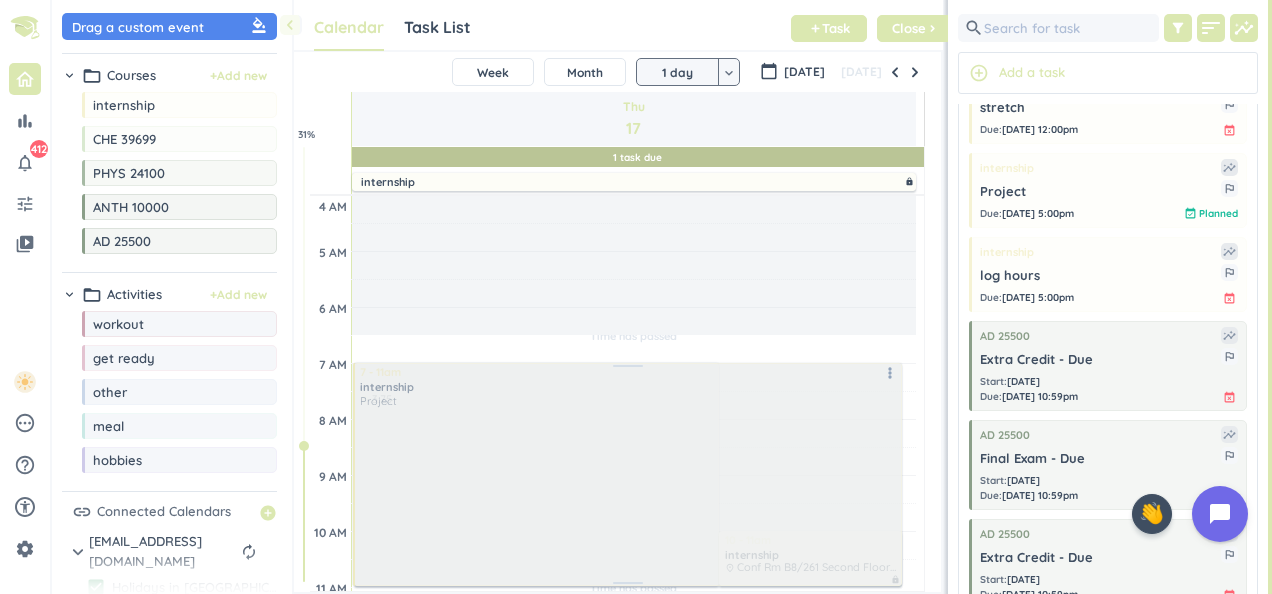 drag, startPoint x: 527, startPoint y: 367, endPoint x: 653, endPoint y: 362, distance: 126.09917 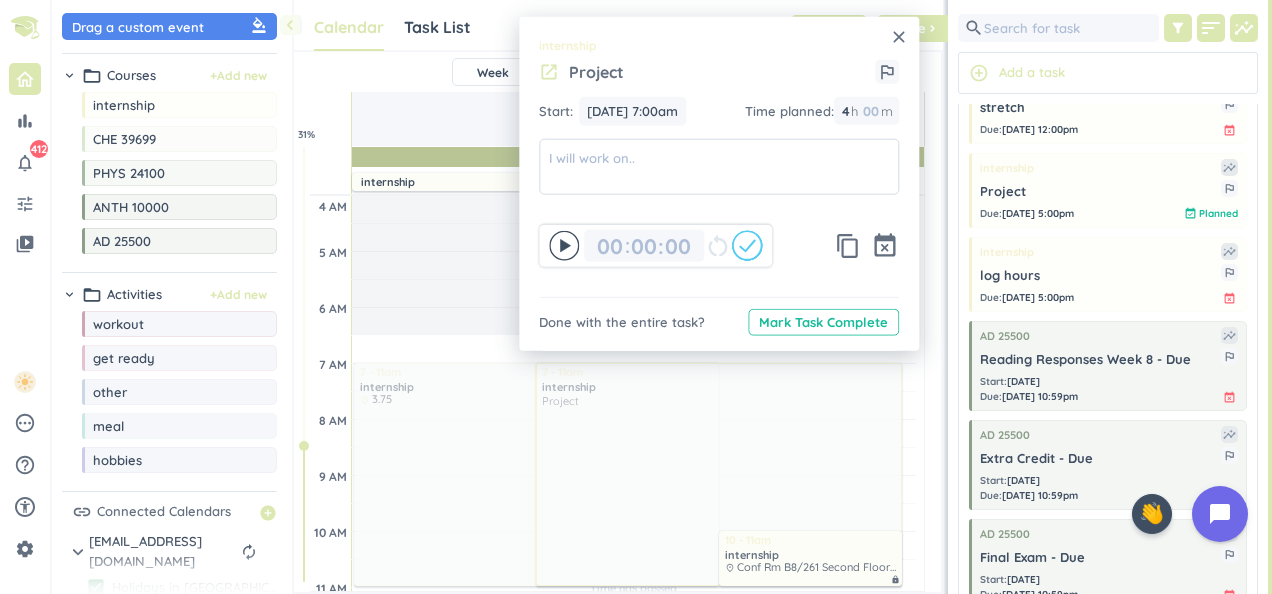 click 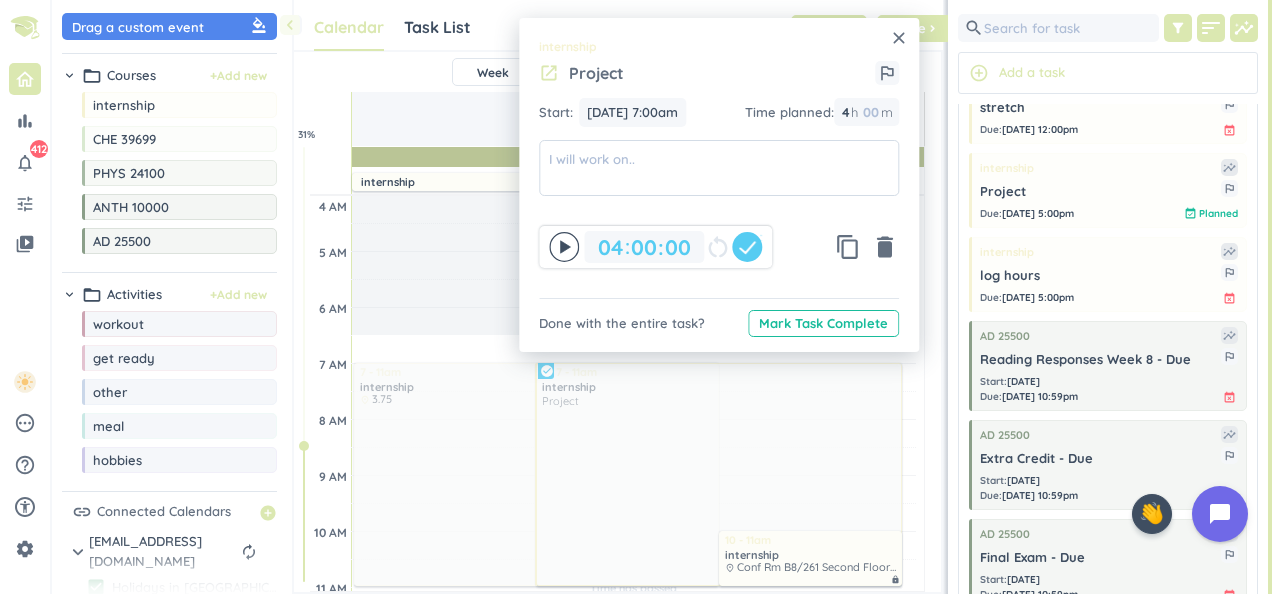 click on "close" at bounding box center [899, 38] 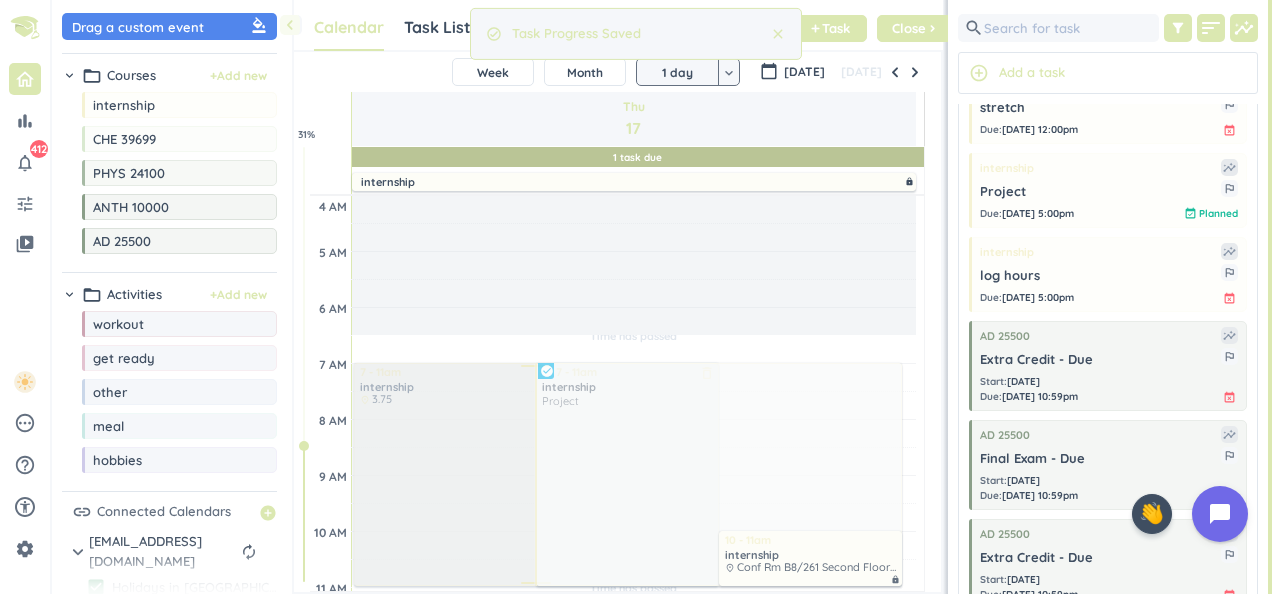 click at bounding box center [535, 474] 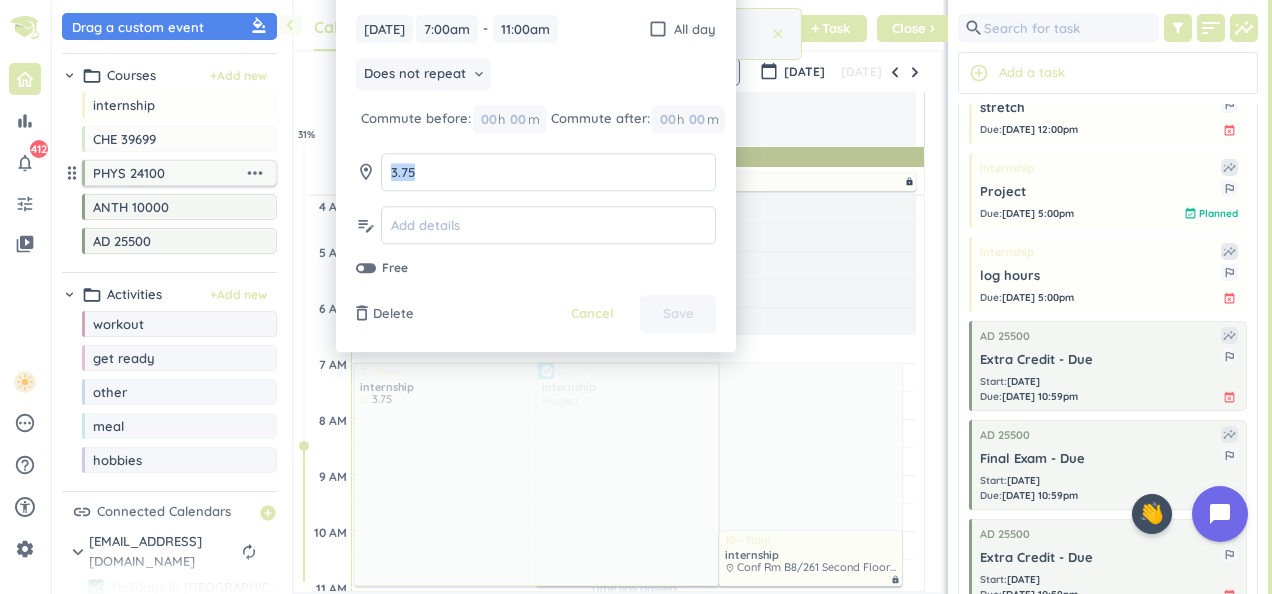 drag, startPoint x: 432, startPoint y: 172, endPoint x: 268, endPoint y: 162, distance: 164.3046 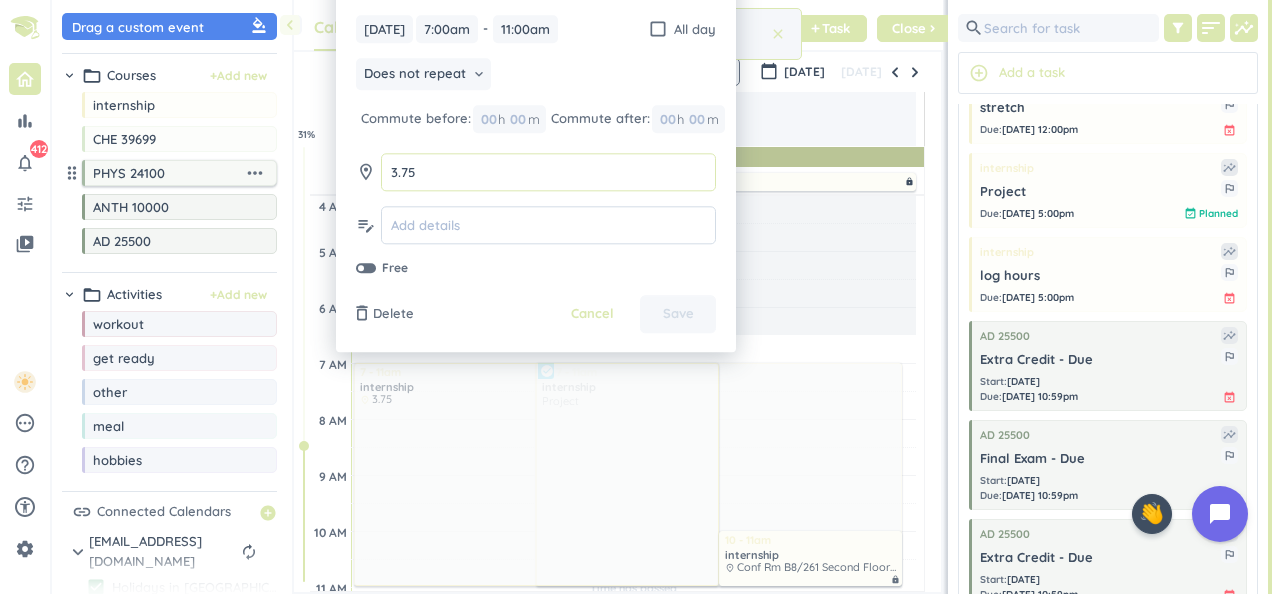 click on "bar_chart notifications_none 412 tune video_library pending help_outline settings 9 / 9 check_circle_outline check_circle_outline check_circle_outline check_circle_outline check_circle_outline check_circle_outline check_circle_outline check_circle_outline check_circle_outline 🤘 ✨ ⚔️ 🎓 ♠️ 🦄 ⏳ close 👋 chevron_left Drag a custom event format_color_fill chevron_right folder_open Courses   +  Add new drag_indicator internship more_horiz drag_indicator CHE 39699 more_horiz drag_indicator PHYS 24100 more_horiz drag_indicator ANTH 10000 more_horiz drag_indicator AD 25500 more_horiz chevron_right folder_open Activities   +  Add new drag_indicator workout more_horiz drag_indicator get ready more_horiz drag_indicator other more_horiz drag_indicator meal more_horiz drag_indicator hobbies more_horiz link Connected Calendars add_circle chevron_right [EMAIL_ADDRESS][DOMAIN_NAME] autorenew delete_outline check_box Holidays in [GEOGRAPHIC_DATA] check_box_outline_blank [EMAIL_ADDRESS][DOMAIN_NAME] check_box Work Outlook" at bounding box center [636, 297] 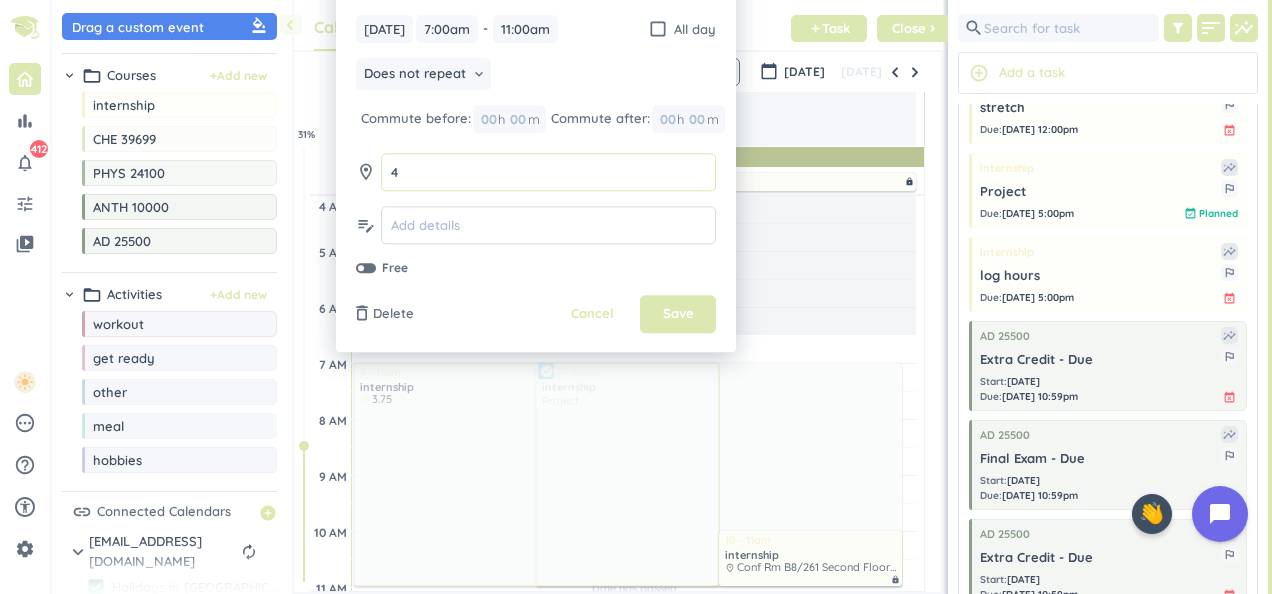 type on "4" 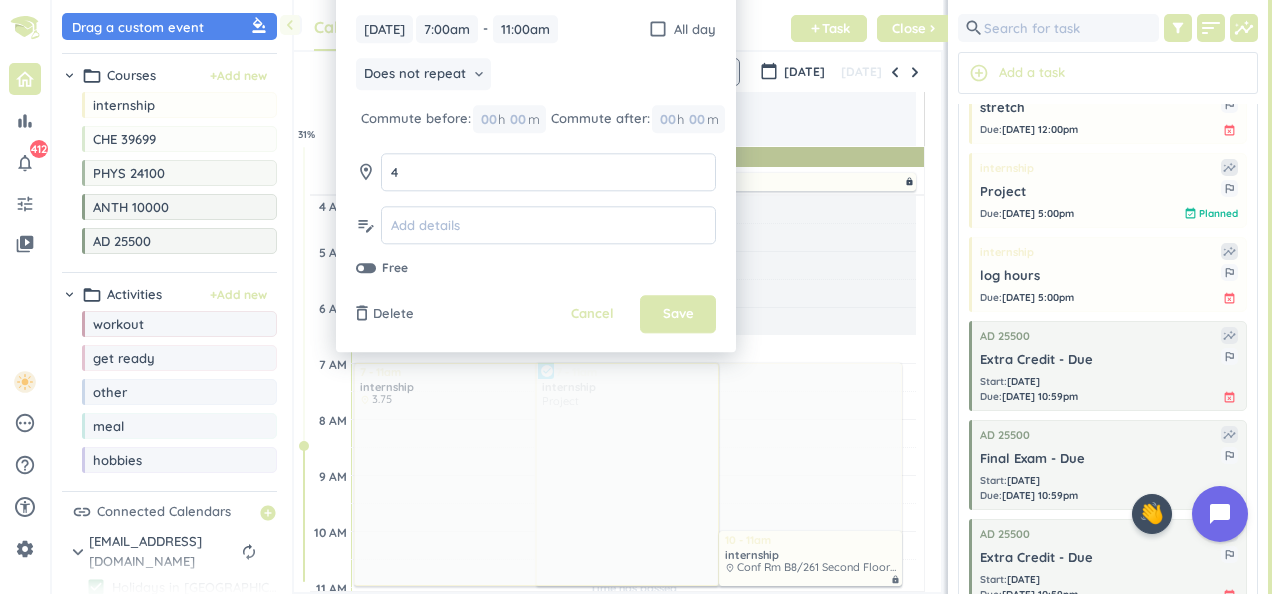click on "Does not repeat keyboard_arrow_down" at bounding box center (536, 77) 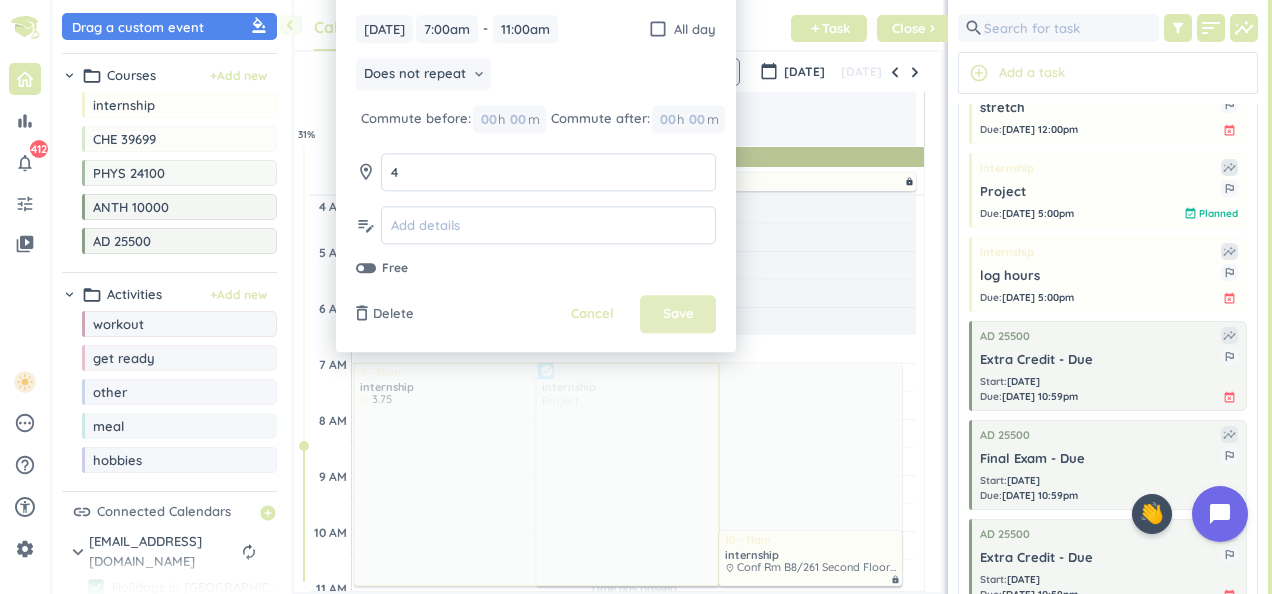click on "Save" at bounding box center [678, 315] 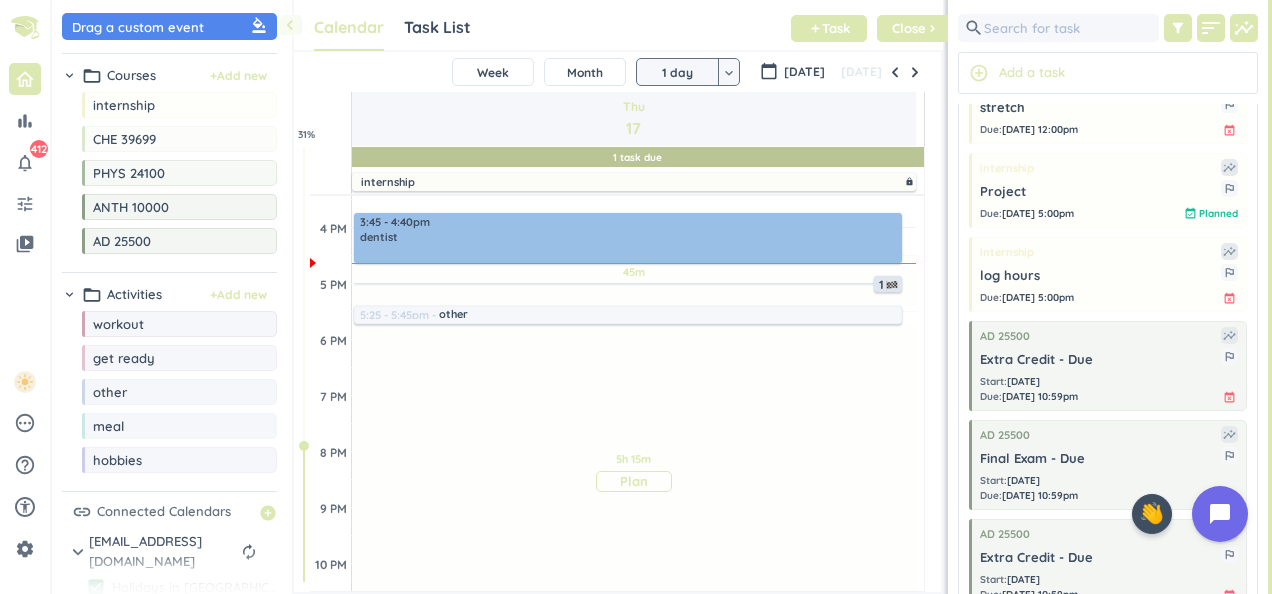 scroll, scrollTop: 640, scrollLeft: 0, axis: vertical 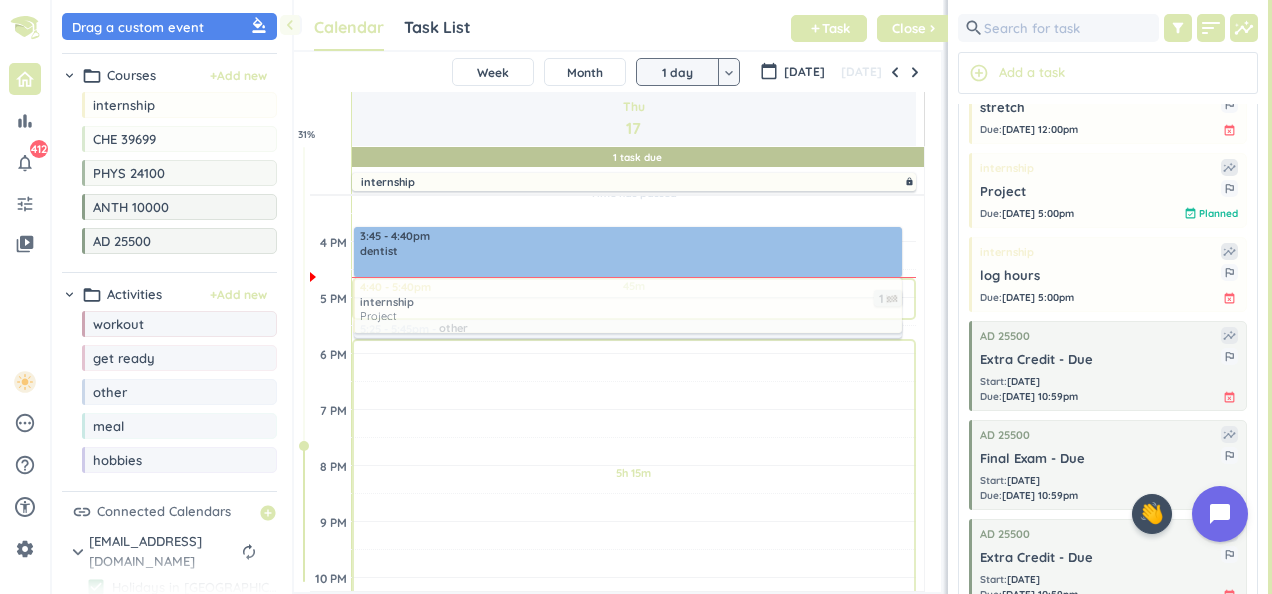 drag, startPoint x: 1077, startPoint y: 180, endPoint x: 540, endPoint y: 276, distance: 545.51355 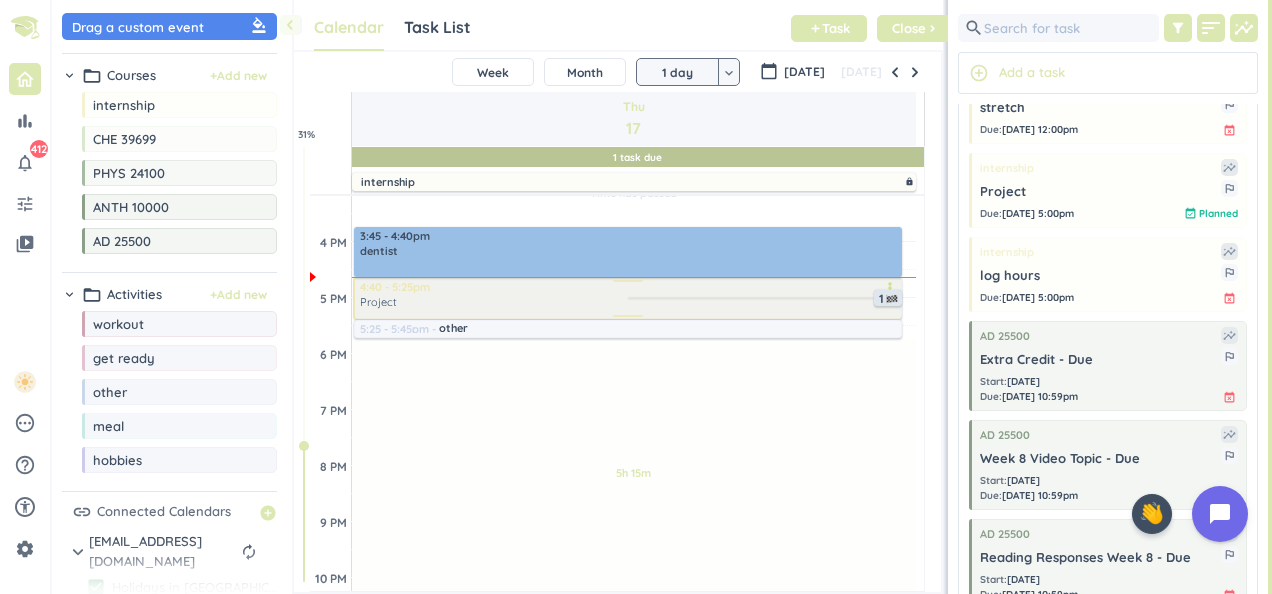click on "Project" at bounding box center [629, 302] 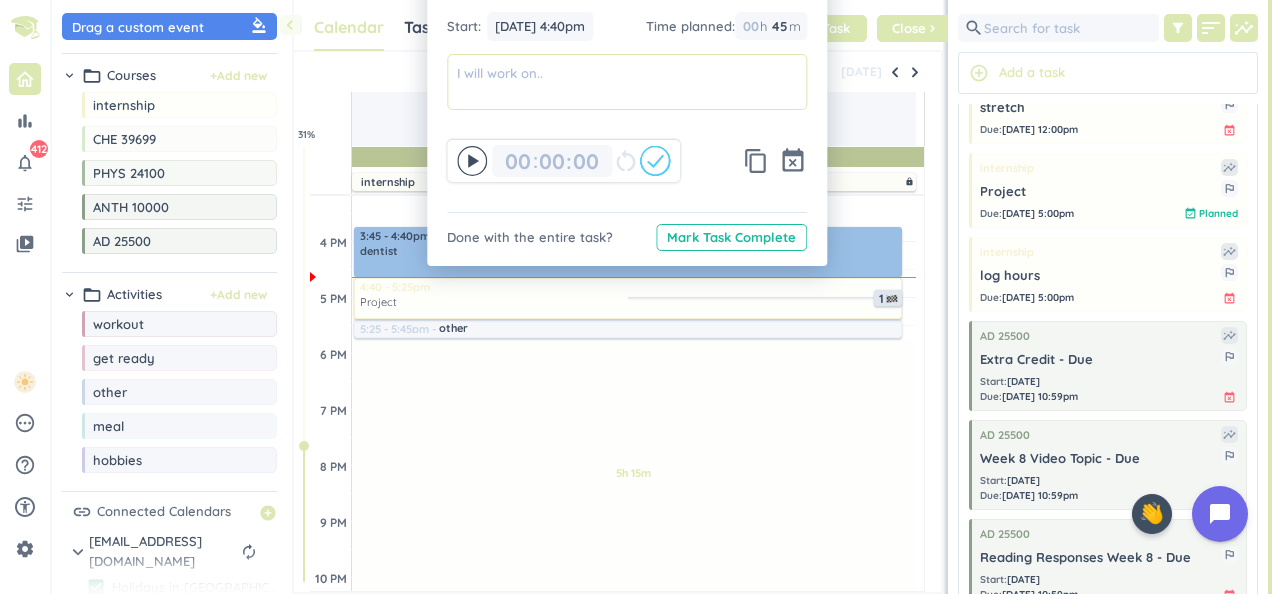 click at bounding box center [627, 82] 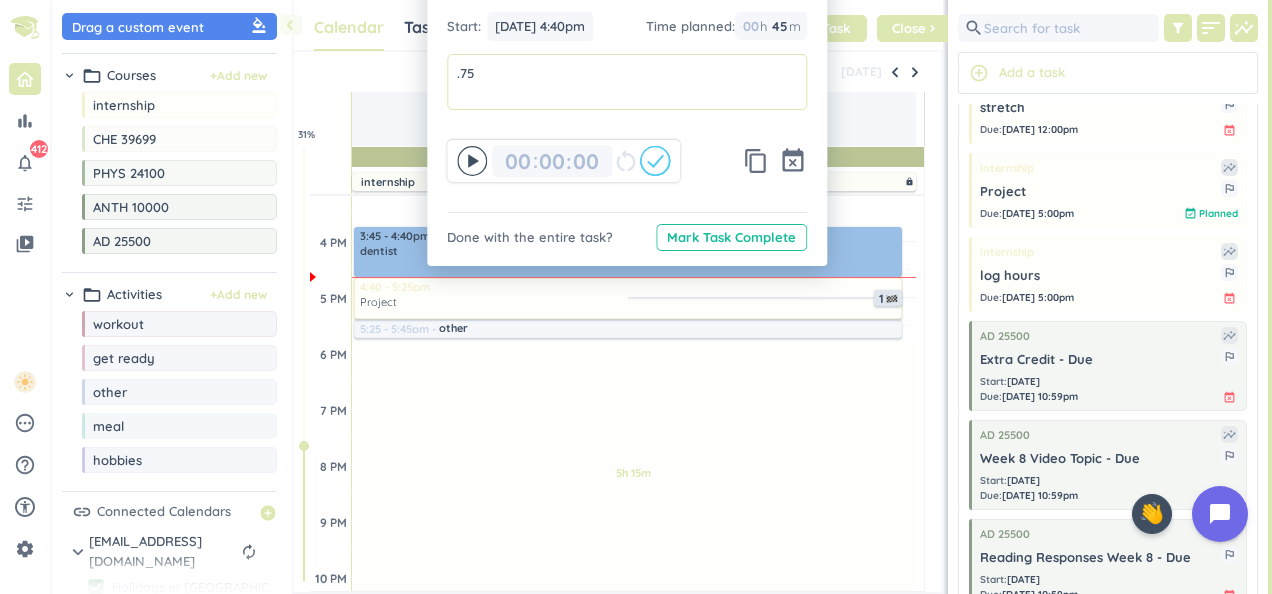 type on ".75" 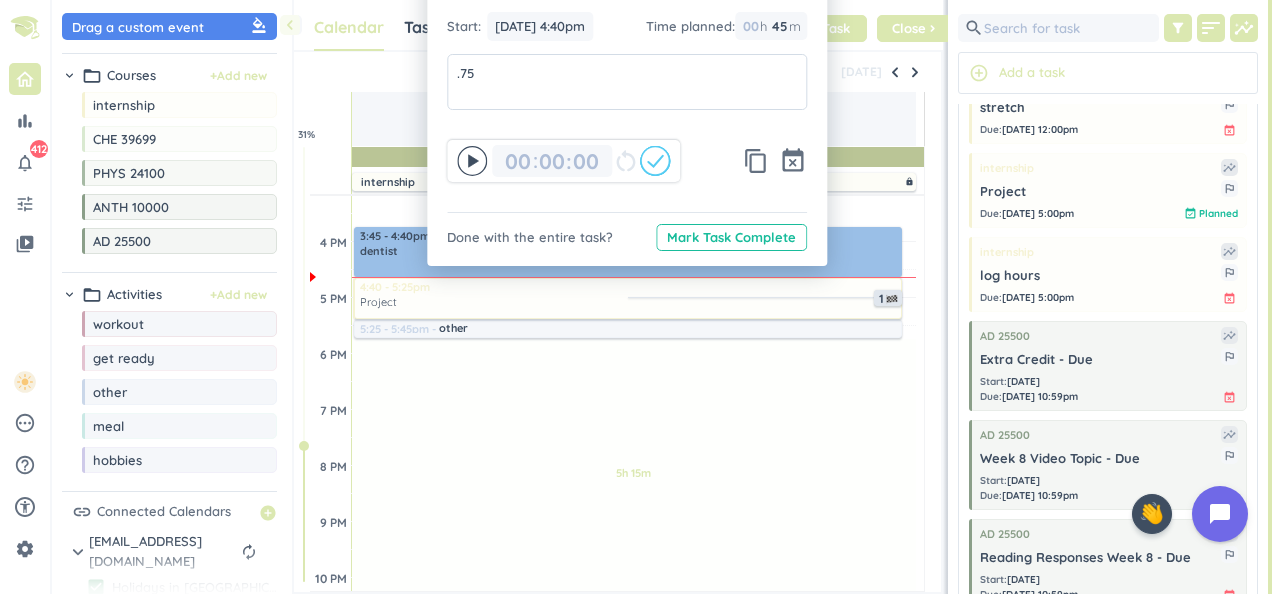 click on "launch Project outlined_flag" at bounding box center (627, -7) 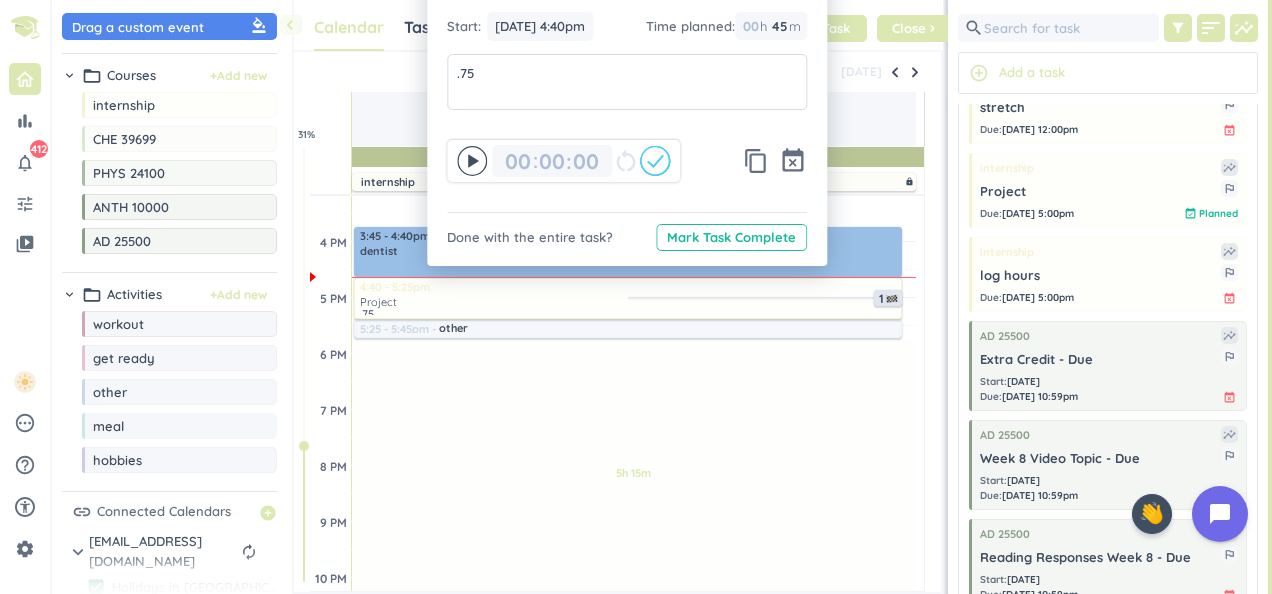 click on "[DATE]" at bounding box center [617, 72] 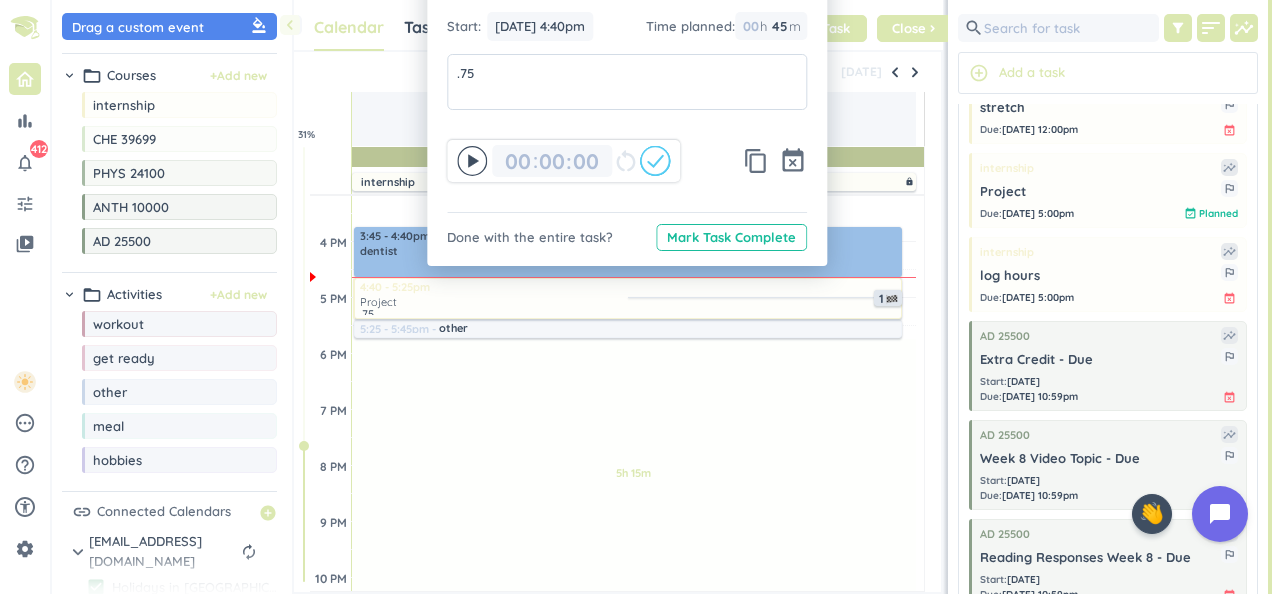 click on "SHOVEL [DATE]T00:00:00-05:00 Week Month 1 day keyboard_arrow_down 1 day keyboard_arrow_down calendar_today [DATE] [DATE] Thu 17 internship lock 4 AM 5 AM 6 AM 7 AM 8 AM 9 AM 10 AM 11 AM 12 PM 1 PM 2 PM 3 PM 4 PM 5 PM 6 PM 7 PM 8 PM 9 PM 10 PM 11 PM 12 AM 1 AM 2 AM 3 AM Time has passed Past due Plan Time has passed Past due Plan Time has passed Past due Plan Time has passed Past due Plan 5h 15m Past due Plan Adjust Awake Time Adjust Awake Time 7 - 11am internship delete_outline place 4 7 - 11am internship Project more_vert check_circle   10 - 11am internship place Conf Rm B8/261 Second Floor (16) - Microsoft Teams Room lock 4:40 - 5:25pm Project .75 more_vert 1  11:30am - 12:30pm internship [GEOGRAPHIC_DATA] lock 1:30 - 3pm other delete_outline drive home 3:45 - 4:40pm dentist delete_outline 5:25 - 5:45pm other delete_outline derm. appt. 31 %" at bounding box center [617, 322] 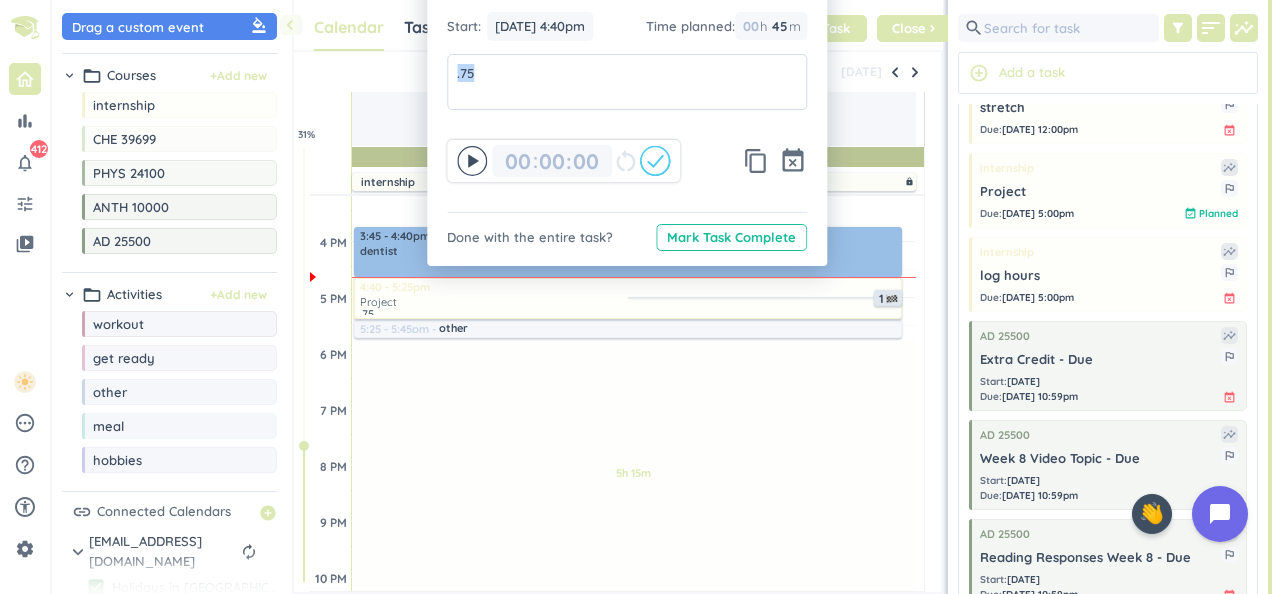 drag, startPoint x: 496, startPoint y: 77, endPoint x: 420, endPoint y: 72, distance: 76.1643 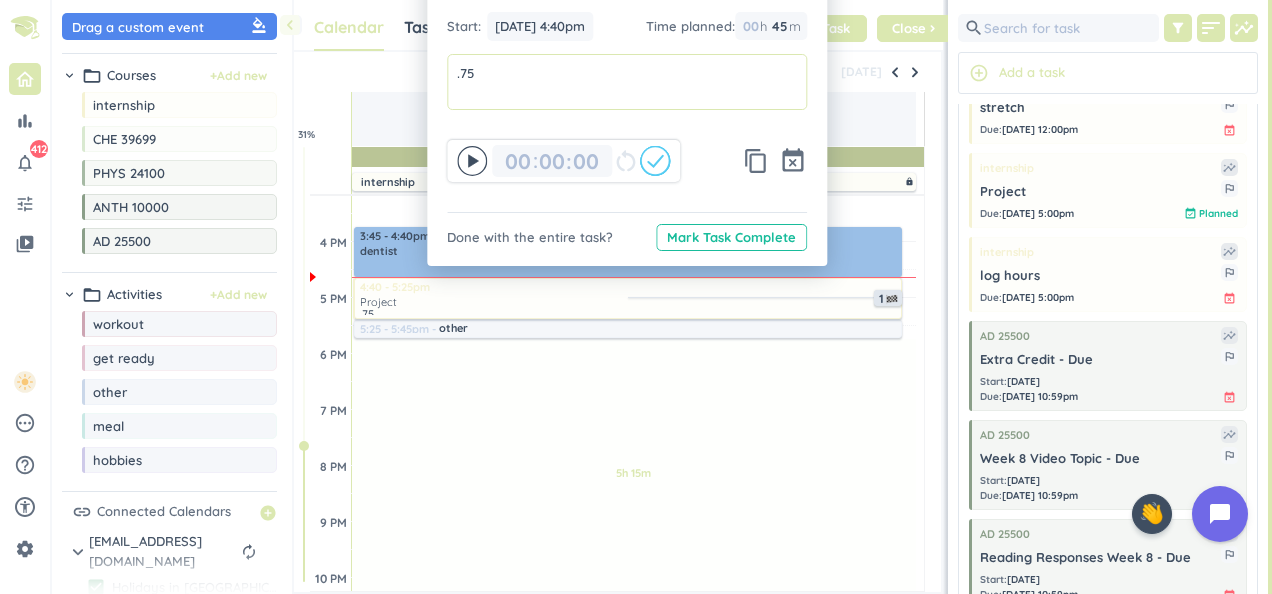 click on "bar_chart notifications_none 412 tune video_library pending help_outline settings 9 / 9 check_circle_outline check_circle_outline check_circle_outline check_circle_outline check_circle_outline check_circle_outline check_circle_outline check_circle_outline check_circle_outline 🤘 ✨ ⚔️ 🎓 ♠️ 🦄 ⏳ close 👋 chevron_left Drag a custom event format_color_fill chevron_right folder_open Courses   +  Add new drag_indicator internship more_horiz drag_indicator CHE 39699 more_horiz drag_indicator PHYS 24100 more_horiz drag_indicator ANTH 10000 more_horiz drag_indicator AD 25500 more_horiz chevron_right folder_open Activities   +  Add new drag_indicator workout more_horiz drag_indicator get ready more_horiz drag_indicator other more_horiz drag_indicator meal more_horiz drag_indicator hobbies more_horiz link Connected Calendars add_circle chevron_right [EMAIL_ADDRESS][DOMAIN_NAME] autorenew delete_outline check_box Holidays in [GEOGRAPHIC_DATA] check_box_outline_blank [EMAIL_ADDRESS][DOMAIN_NAME] check_box Work Outlook" at bounding box center [636, 297] 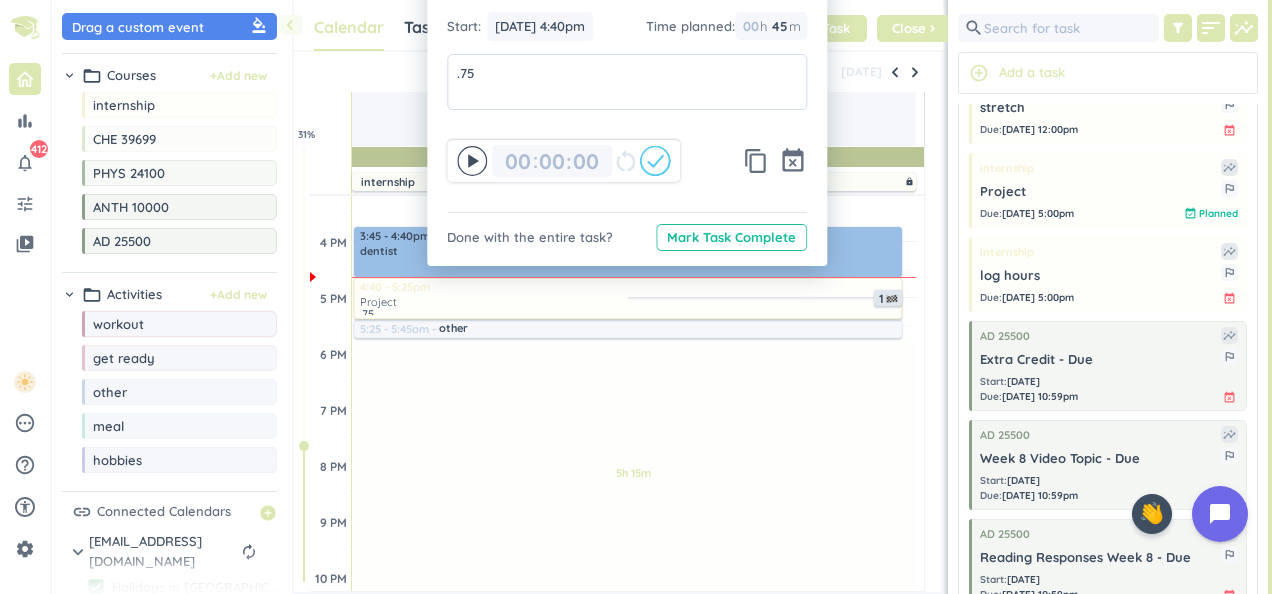click on "SHOVEL [DATE]T00:00:00-05:00 Week Month 1 day keyboard_arrow_down 1 day keyboard_arrow_down calendar_today [DATE] [DATE] Thu 17 internship lock 4 AM 5 AM 6 AM 7 AM 8 AM 9 AM 10 AM 11 AM 12 PM 1 PM 2 PM 3 PM 4 PM 5 PM 6 PM 7 PM 8 PM 9 PM 10 PM 11 PM 12 AM 1 AM 2 AM 3 AM Time has passed Past due Plan Time has passed Past due Plan Time has passed Past due Plan Time has passed Past due Plan 5h 15m Past due Plan Adjust Awake Time Adjust Awake Time 7 - 11am internship delete_outline place 4 7 - 11am internship Project more_vert check_circle   10 - 11am internship place Conf Rm B8/261 Second Floor (16) - Microsoft Teams Room lock 4:40 - 5:25pm Project .75 more_vert 1  11:30am - 12:30pm internship [GEOGRAPHIC_DATA] lock 1:30 - 3pm other delete_outline drive home 3:45 - 4:40pm dentist delete_outline 5:25 - 5:45pm other delete_outline derm. appt. 31 %" at bounding box center (617, 322) 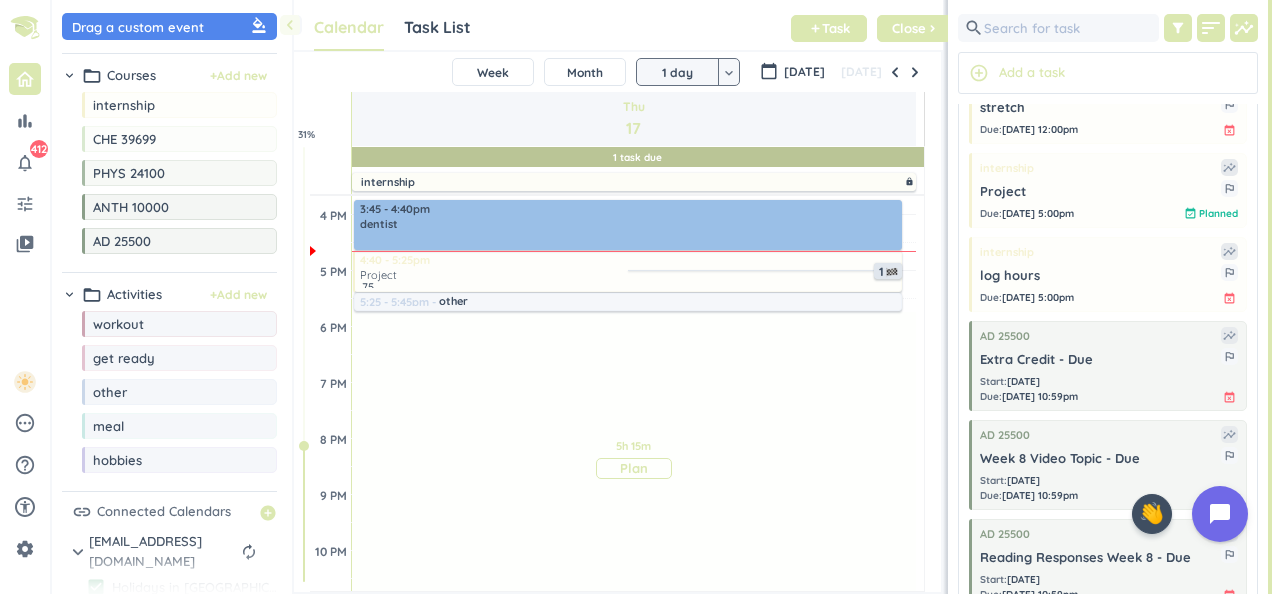 scroll, scrollTop: 655, scrollLeft: 0, axis: vertical 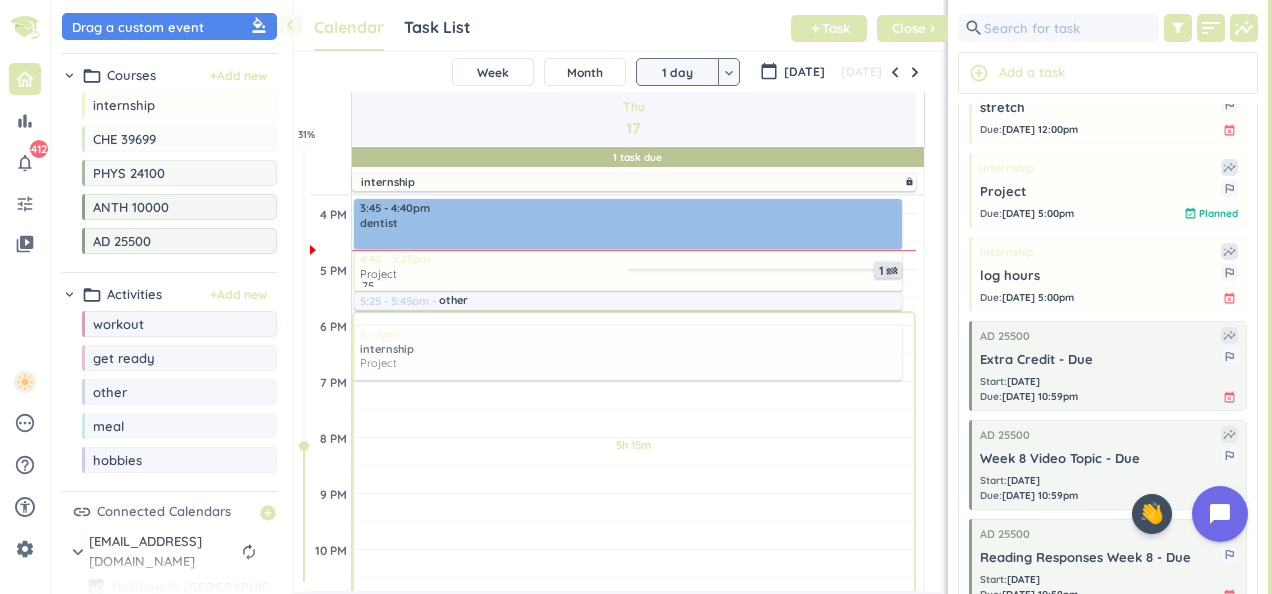 drag, startPoint x: 1082, startPoint y: 190, endPoint x: 508, endPoint y: 328, distance: 590.35583 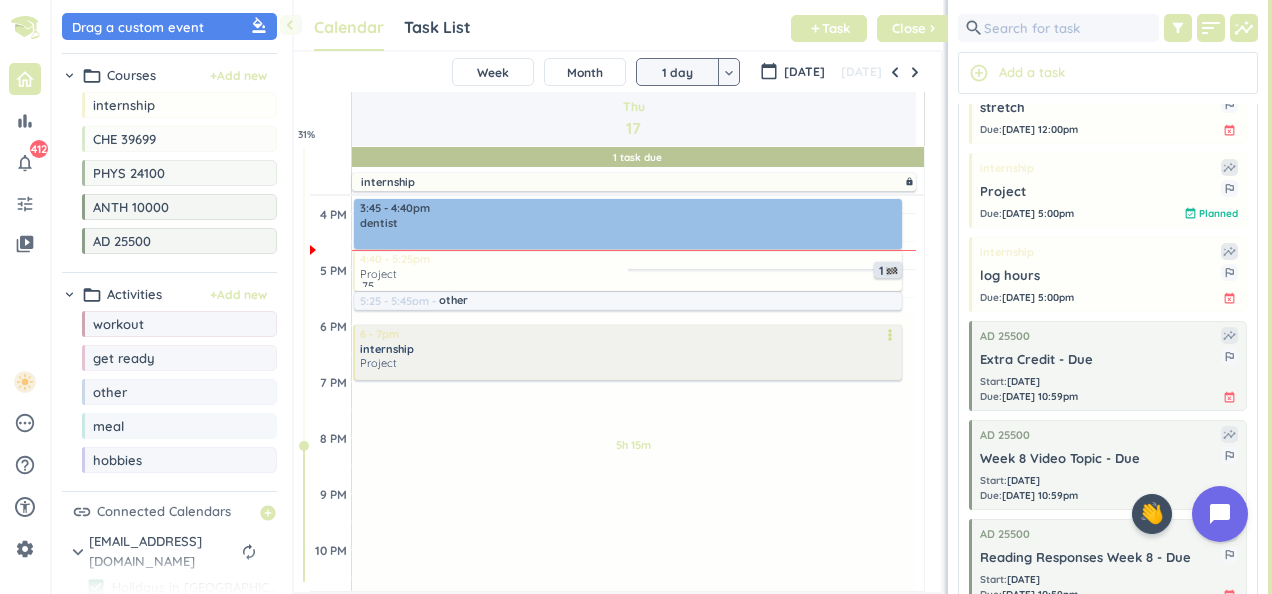 click on "Project" at bounding box center [629, 363] 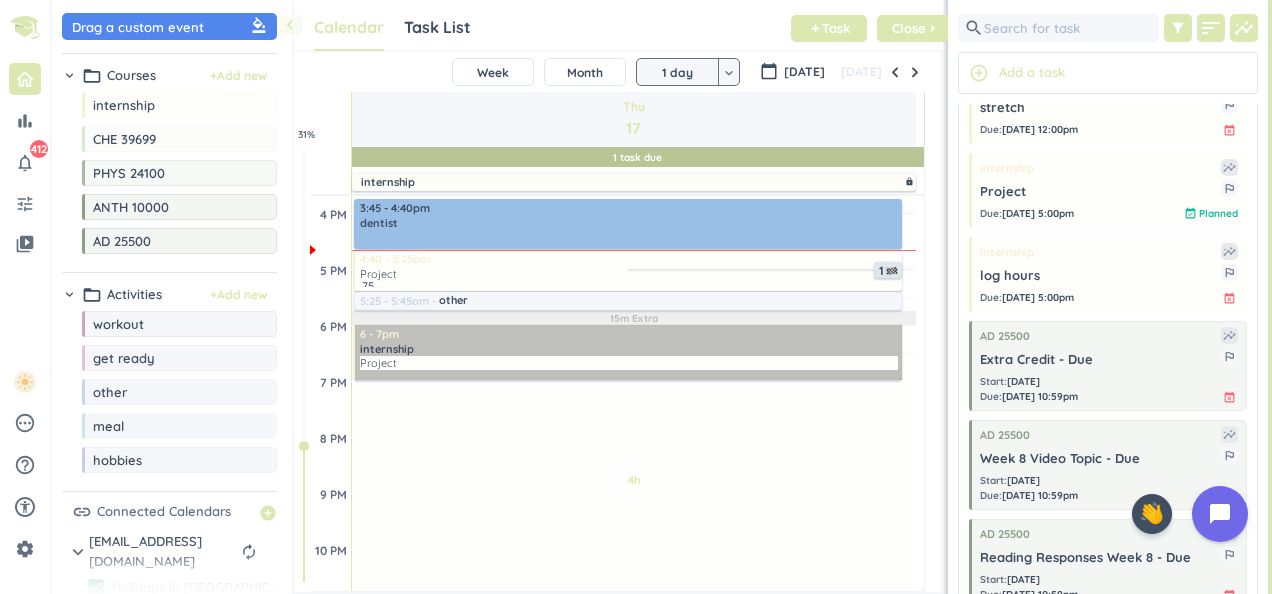 click on "6 - 7pm internship Project more_vert" at bounding box center (628, 352) 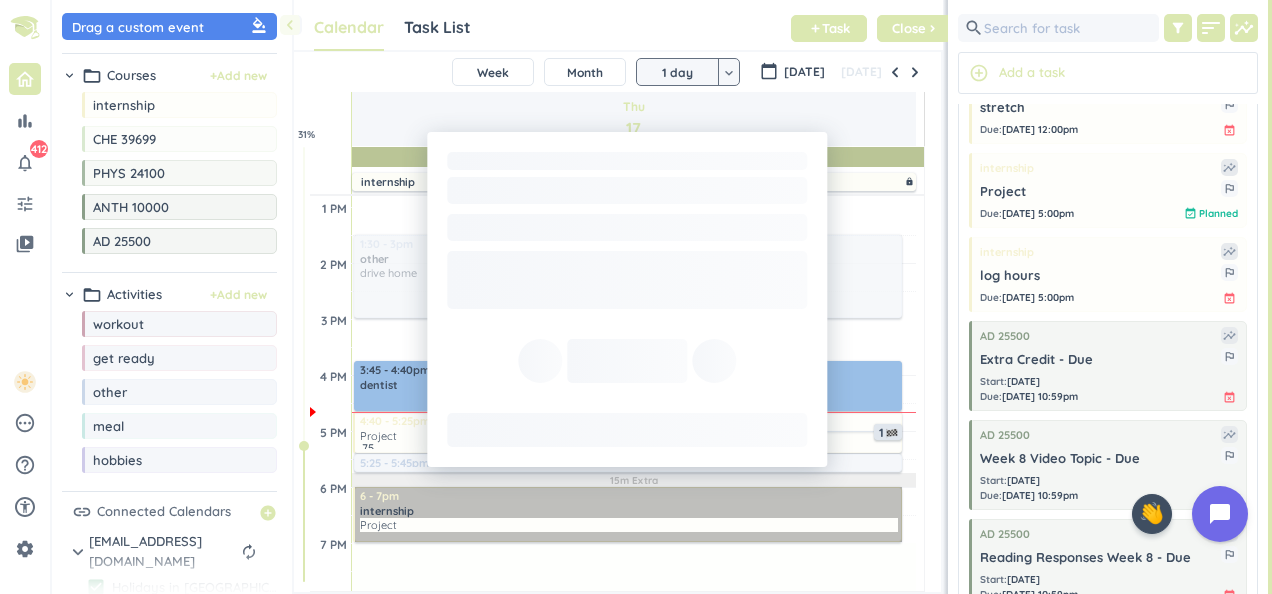 scroll, scrollTop: 461, scrollLeft: 0, axis: vertical 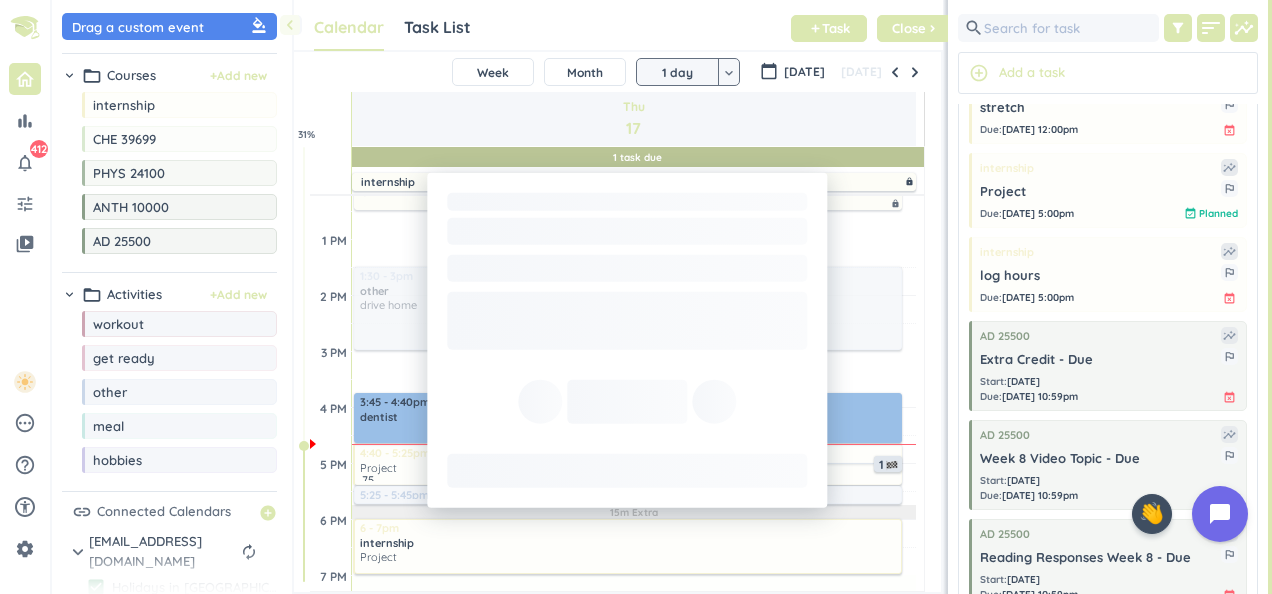 click on "Thu 17" at bounding box center [633, 119] 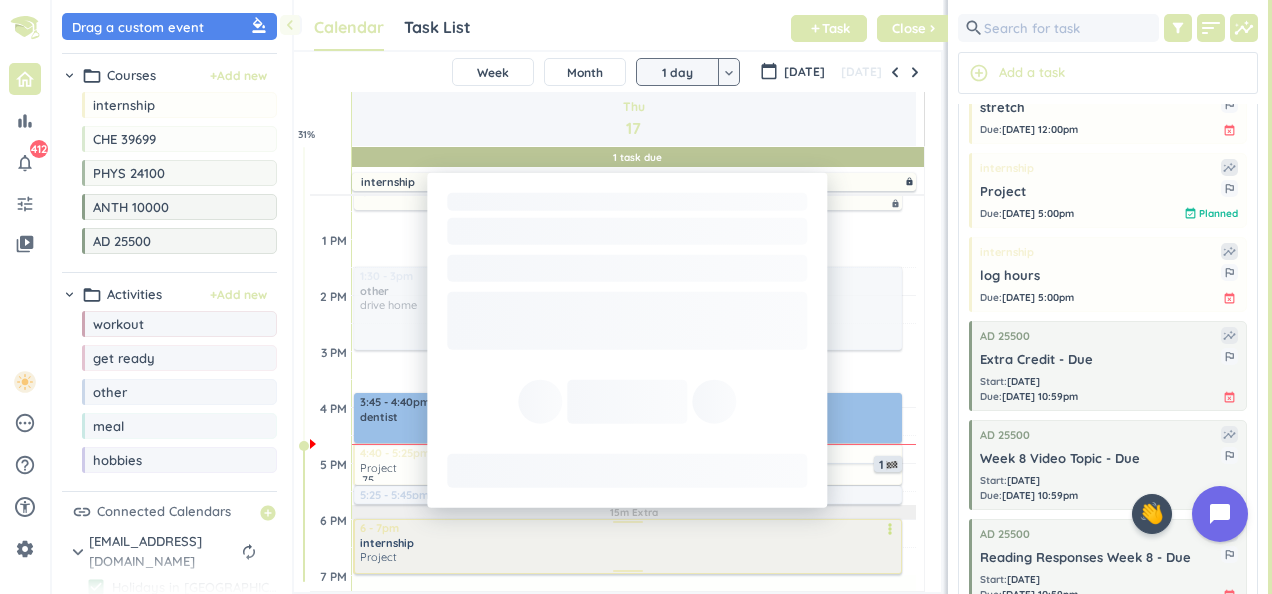 click on "more_vert" at bounding box center [890, 529] 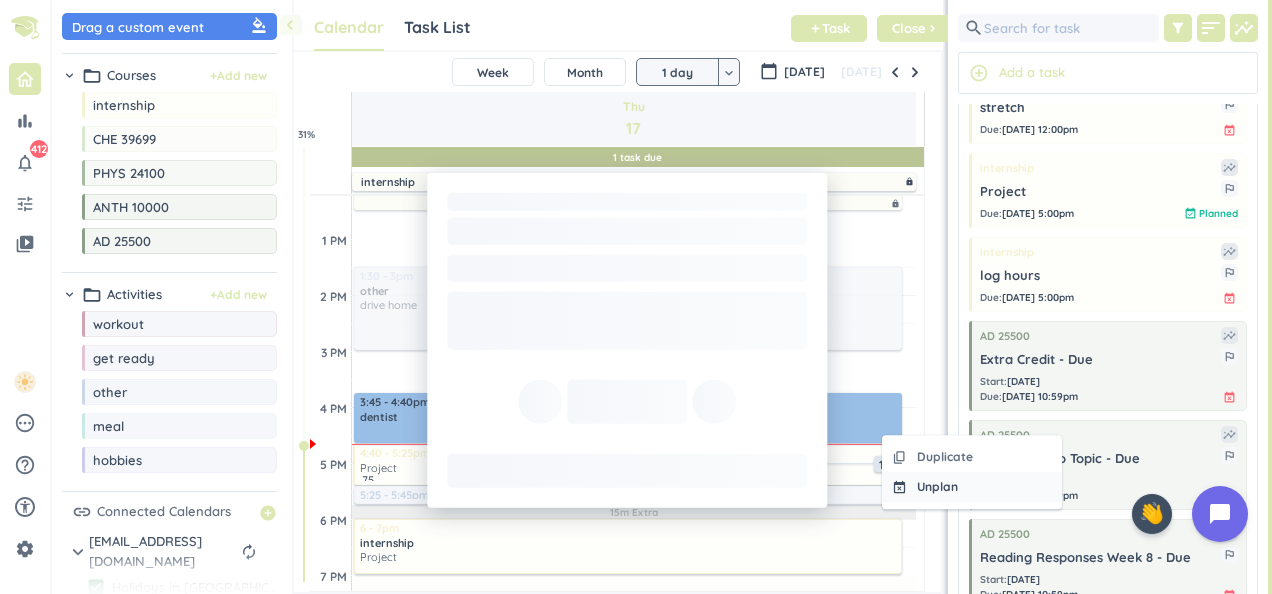 click on "event_busy Unplan" at bounding box center (972, 487) 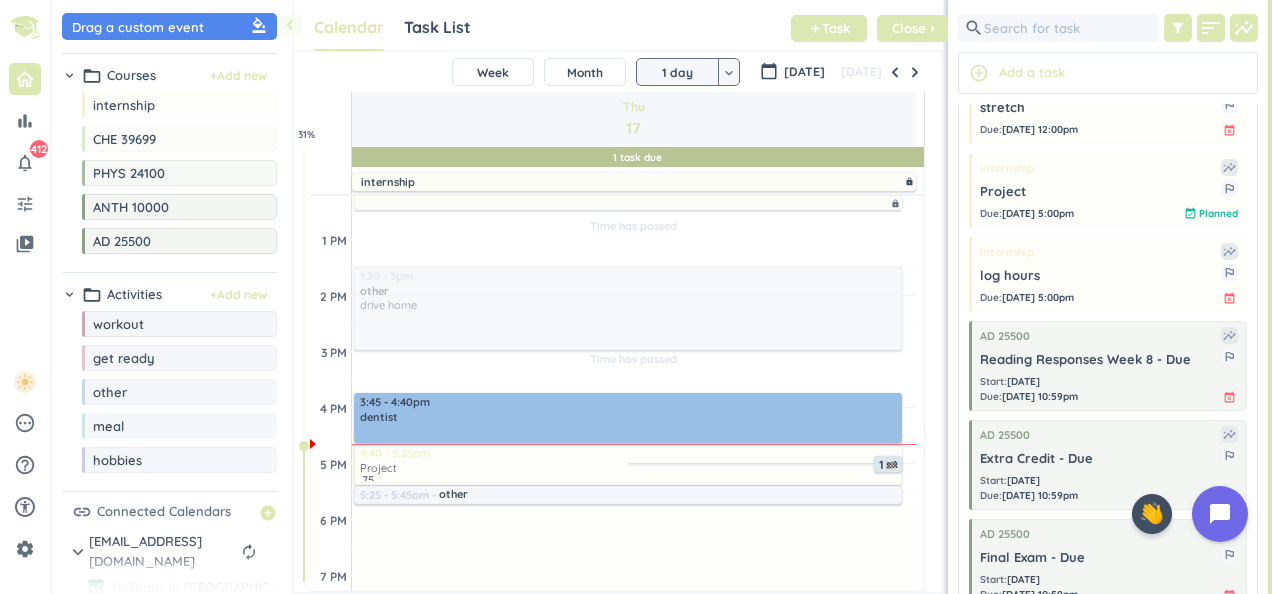 scroll, scrollTop: 664, scrollLeft: 0, axis: vertical 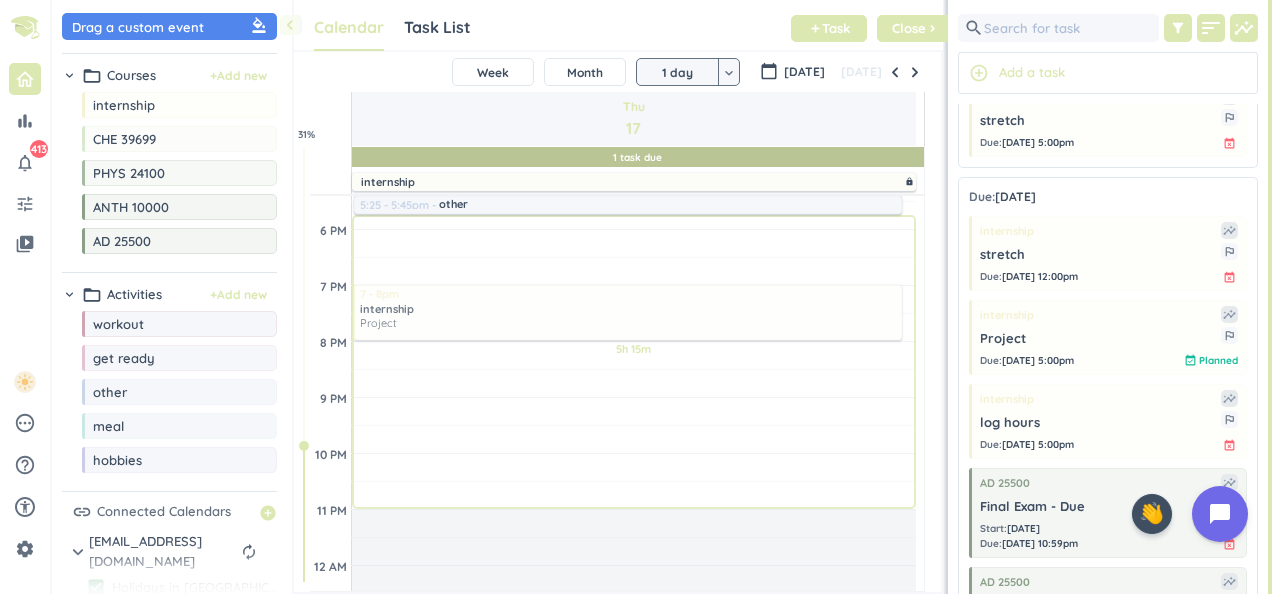drag, startPoint x: 1100, startPoint y: 330, endPoint x: 499, endPoint y: 284, distance: 602.7578 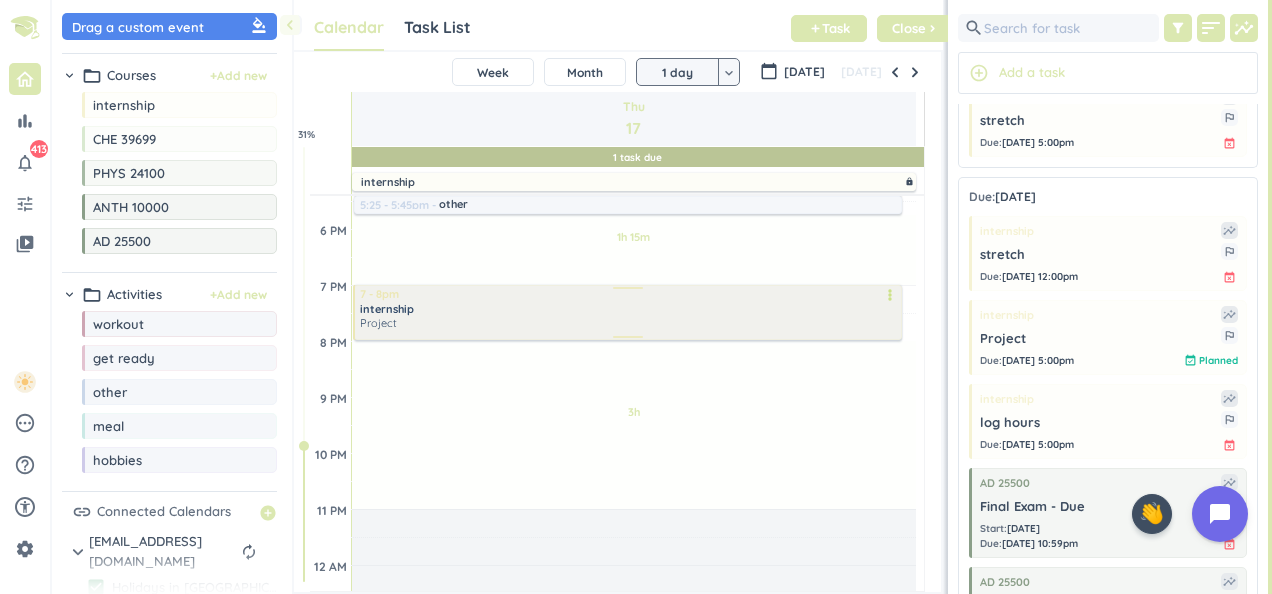 scroll, scrollTop: 600, scrollLeft: 0, axis: vertical 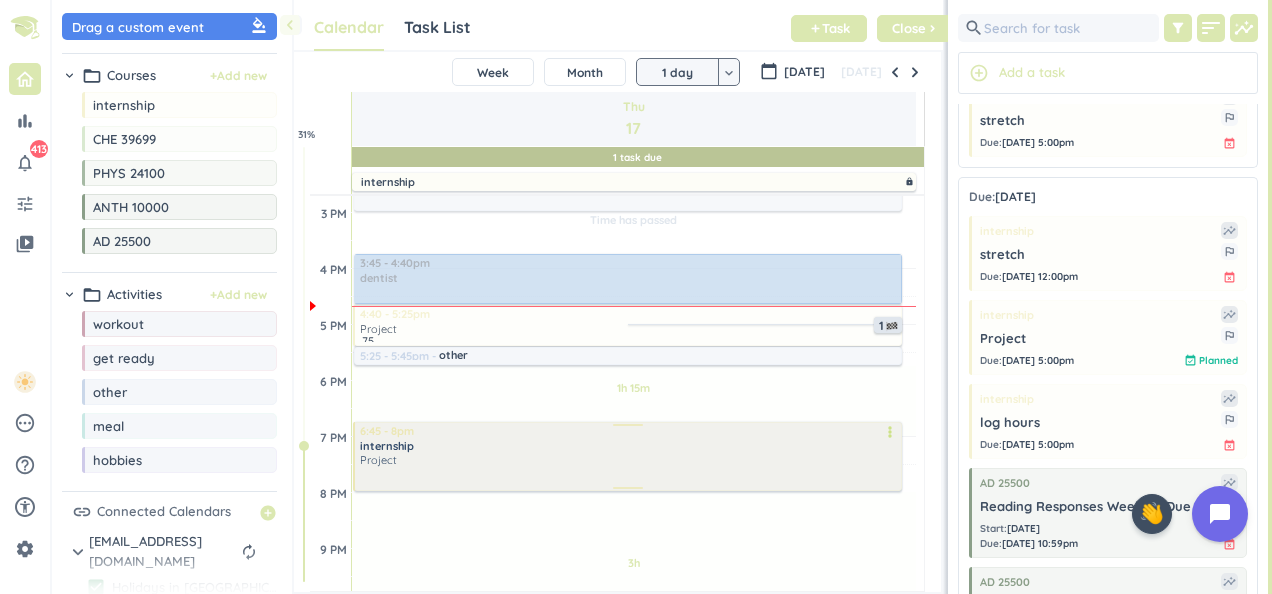 drag, startPoint x: 616, startPoint y: 438, endPoint x: 662, endPoint y: 423, distance: 48.38388 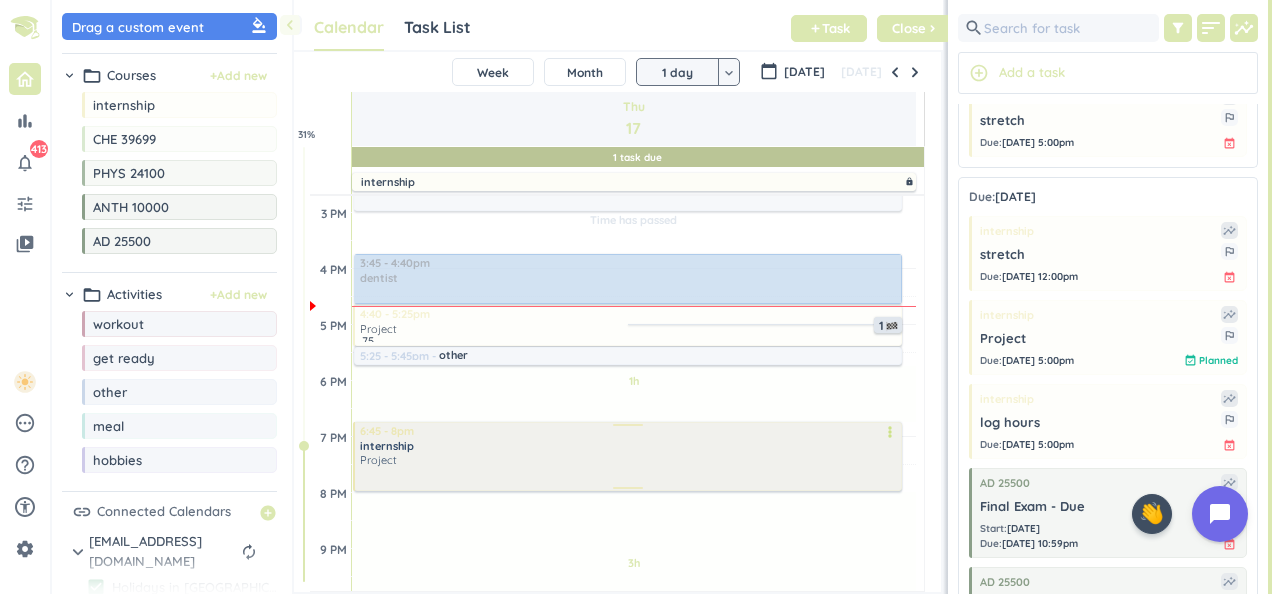 click on "internship" at bounding box center (629, 446) 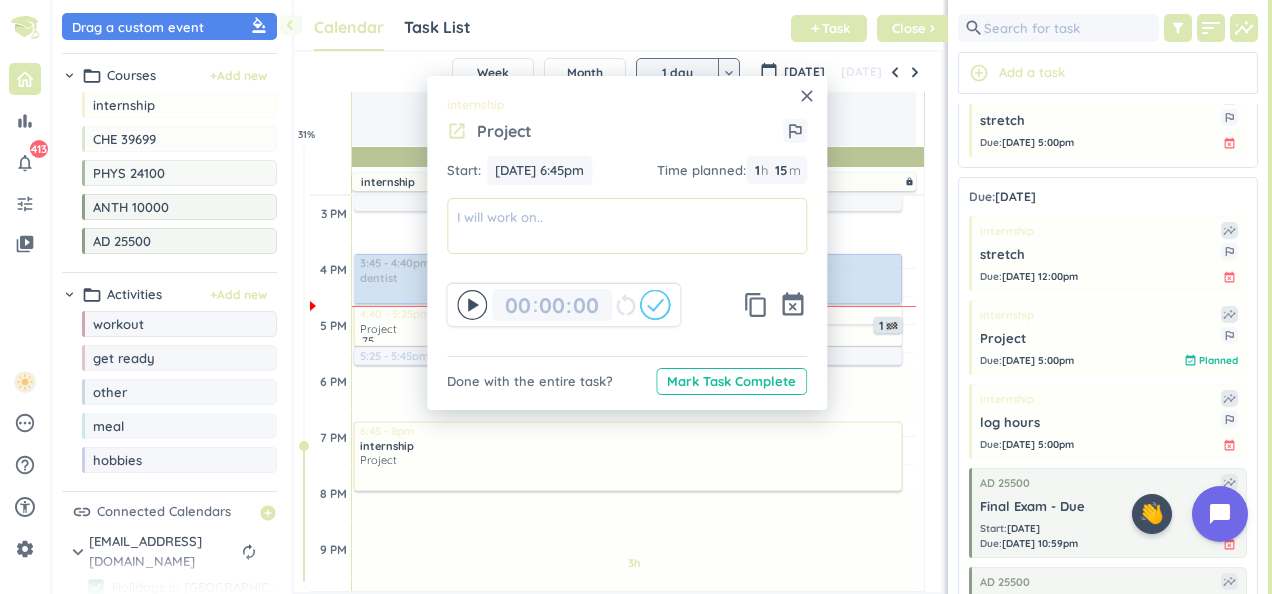 click at bounding box center (627, 226) 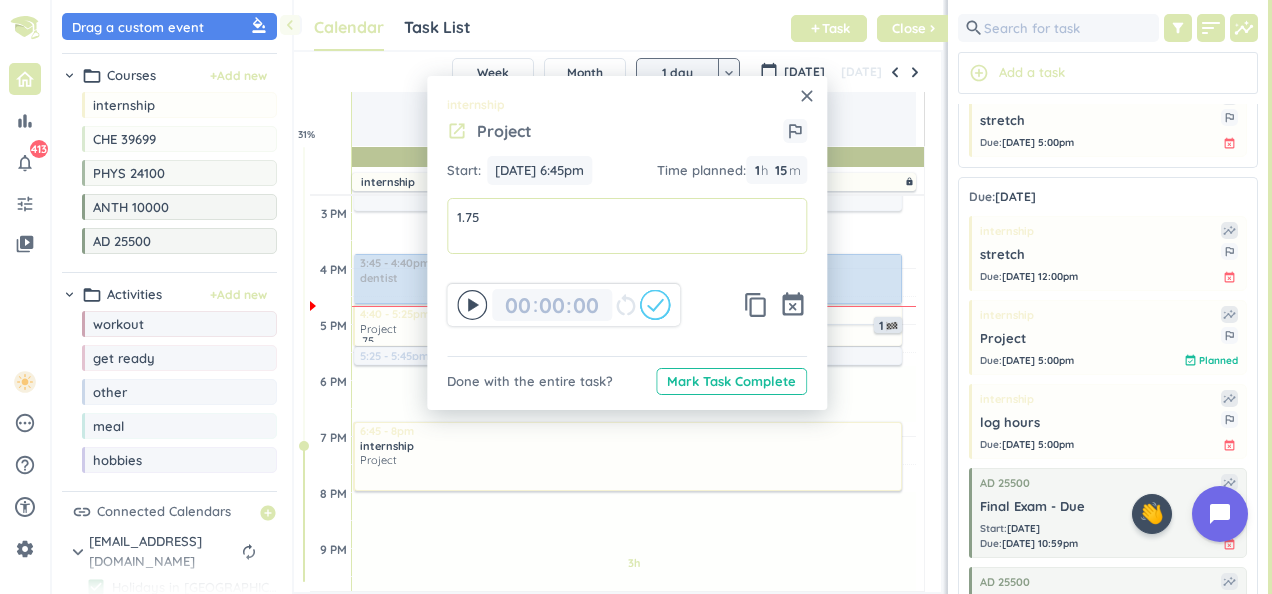 type on "1.75" 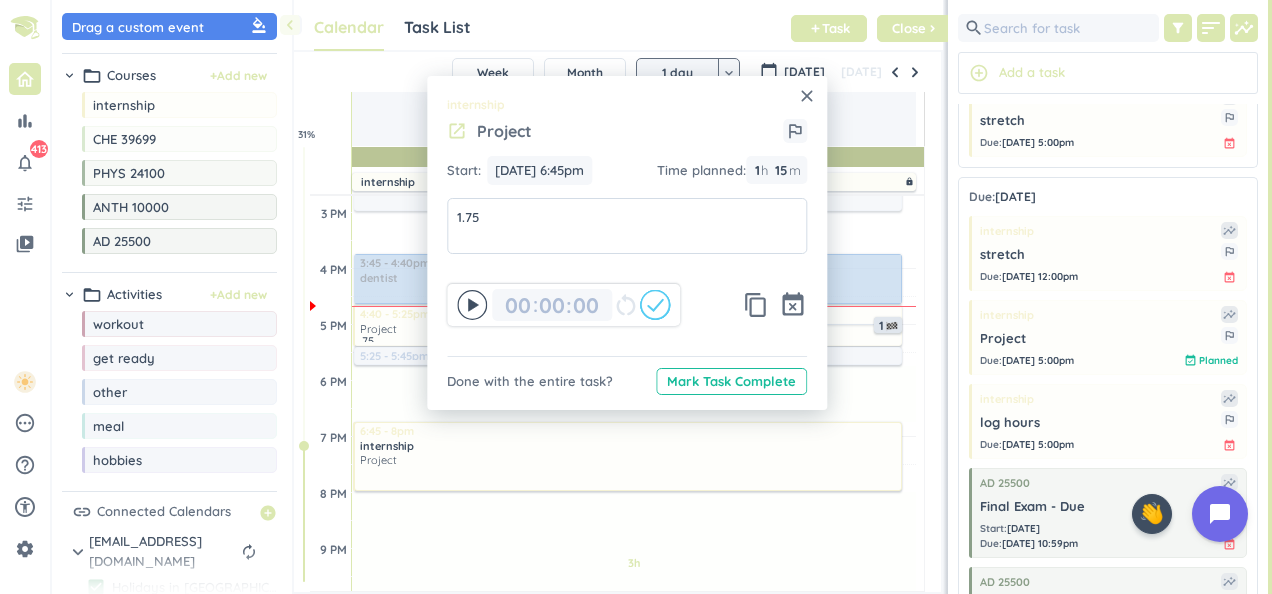 click on "internship" at bounding box center (627, 105) 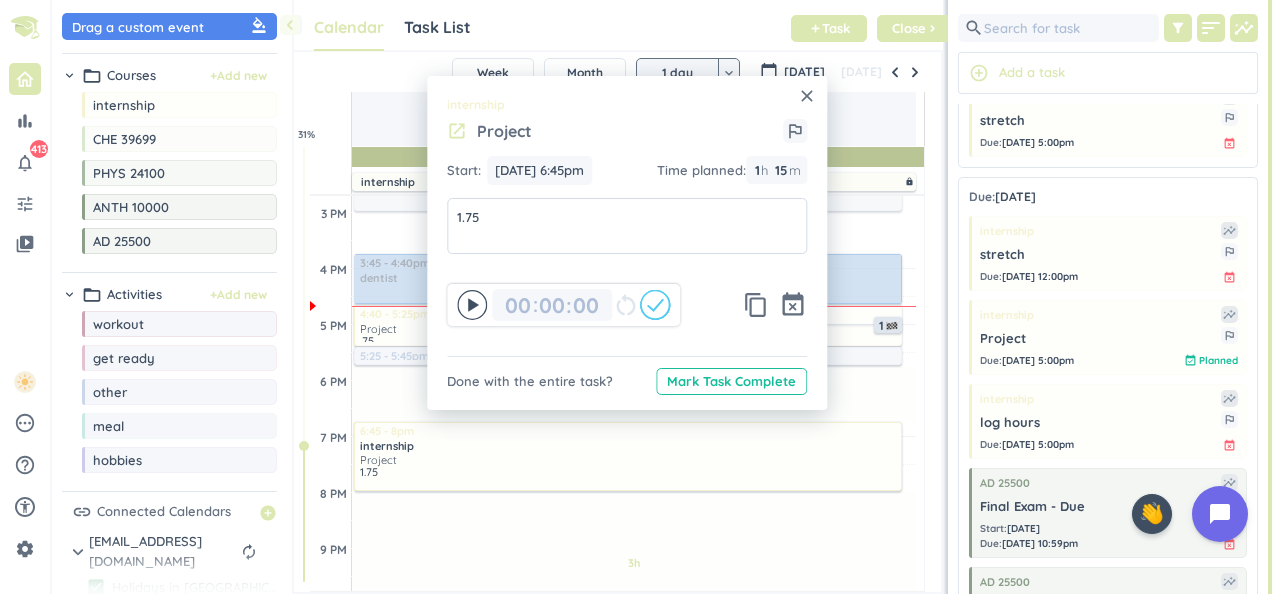 click on "close" at bounding box center (807, 96) 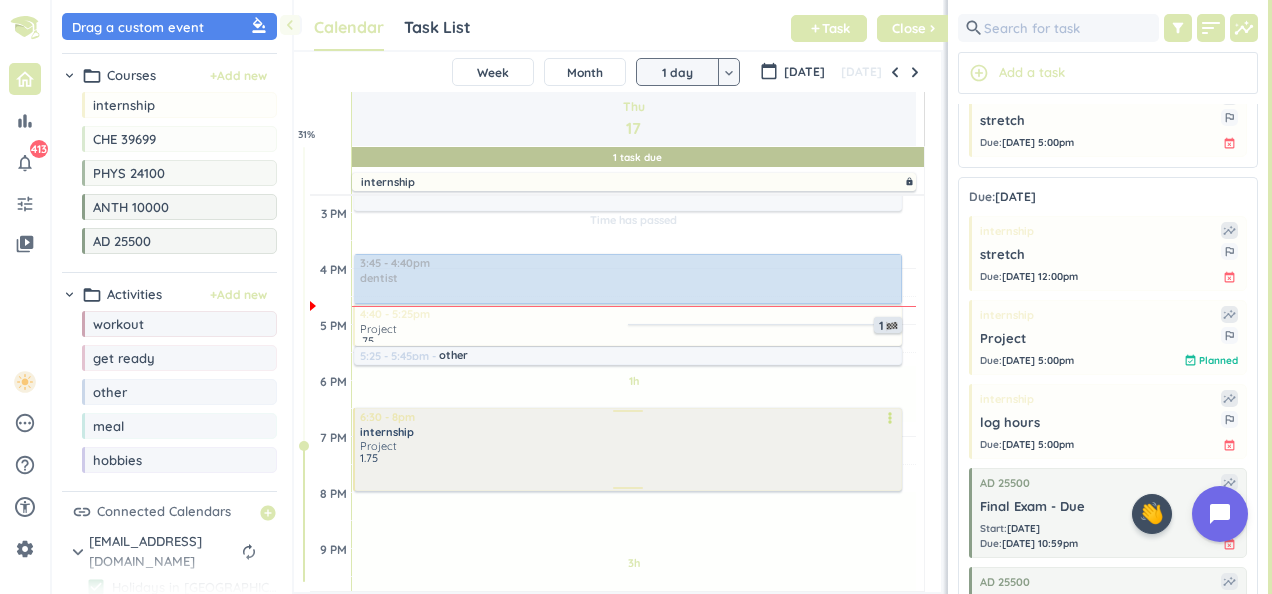 drag, startPoint x: 598, startPoint y: 425, endPoint x: 607, endPoint y: 407, distance: 20.12461 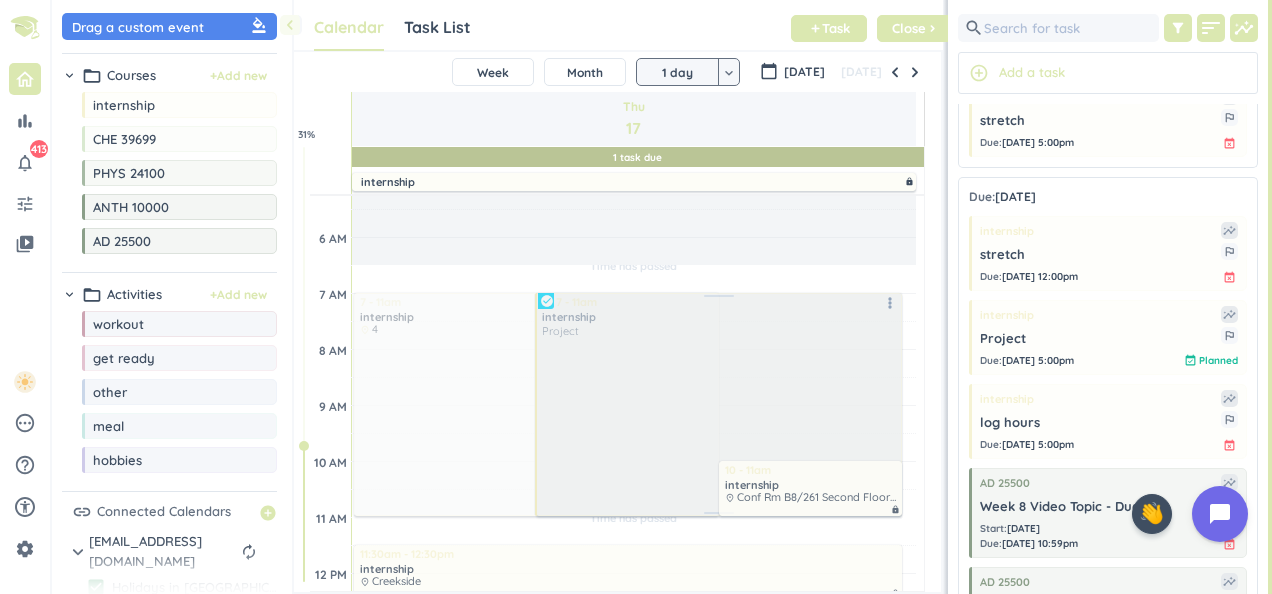 scroll, scrollTop: 0, scrollLeft: 0, axis: both 